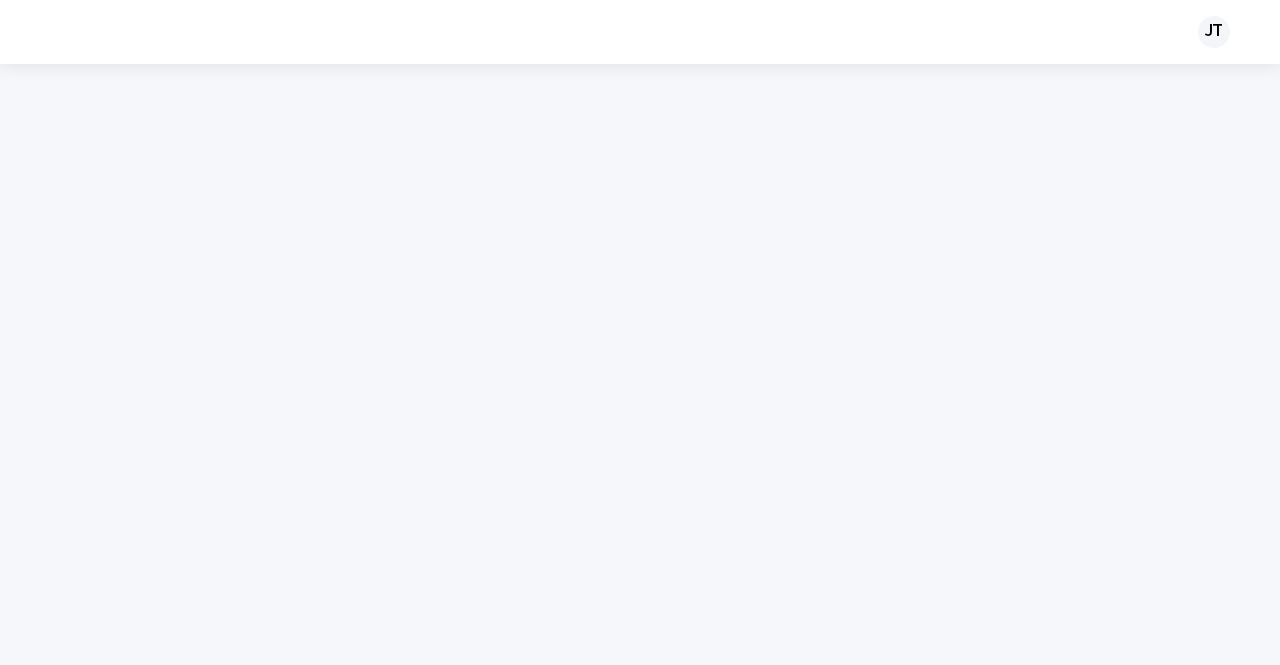 scroll, scrollTop: 0, scrollLeft: 0, axis: both 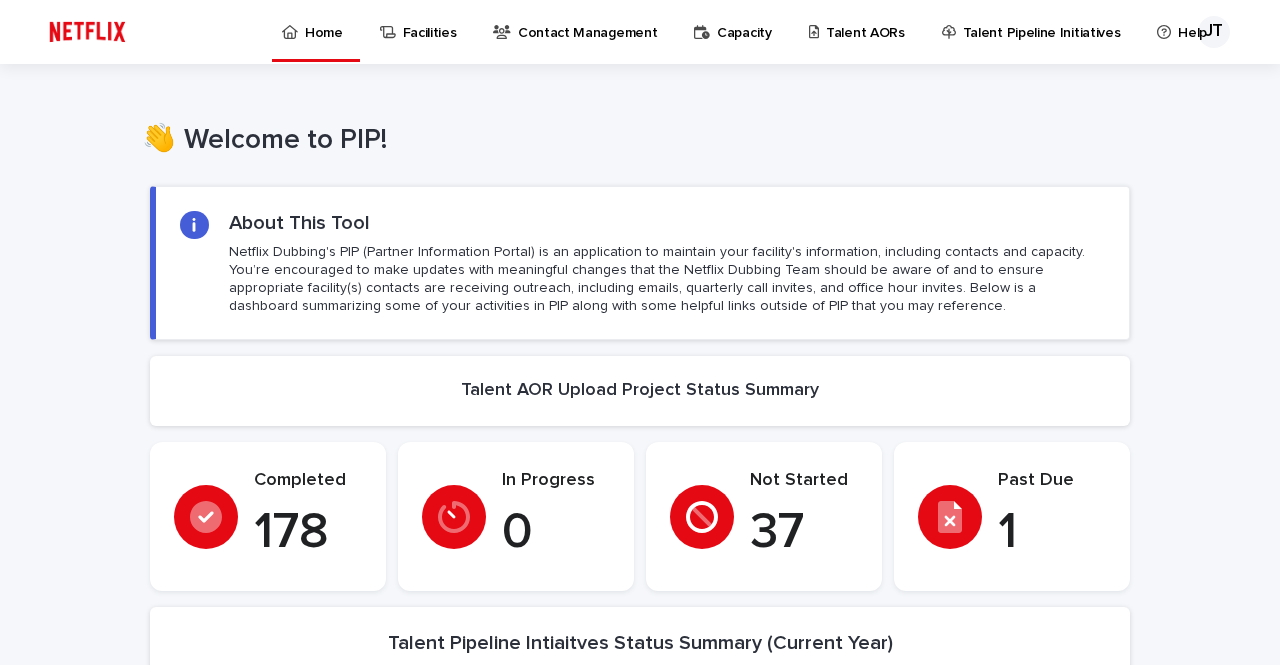 click on "1" at bounding box center [1052, 533] 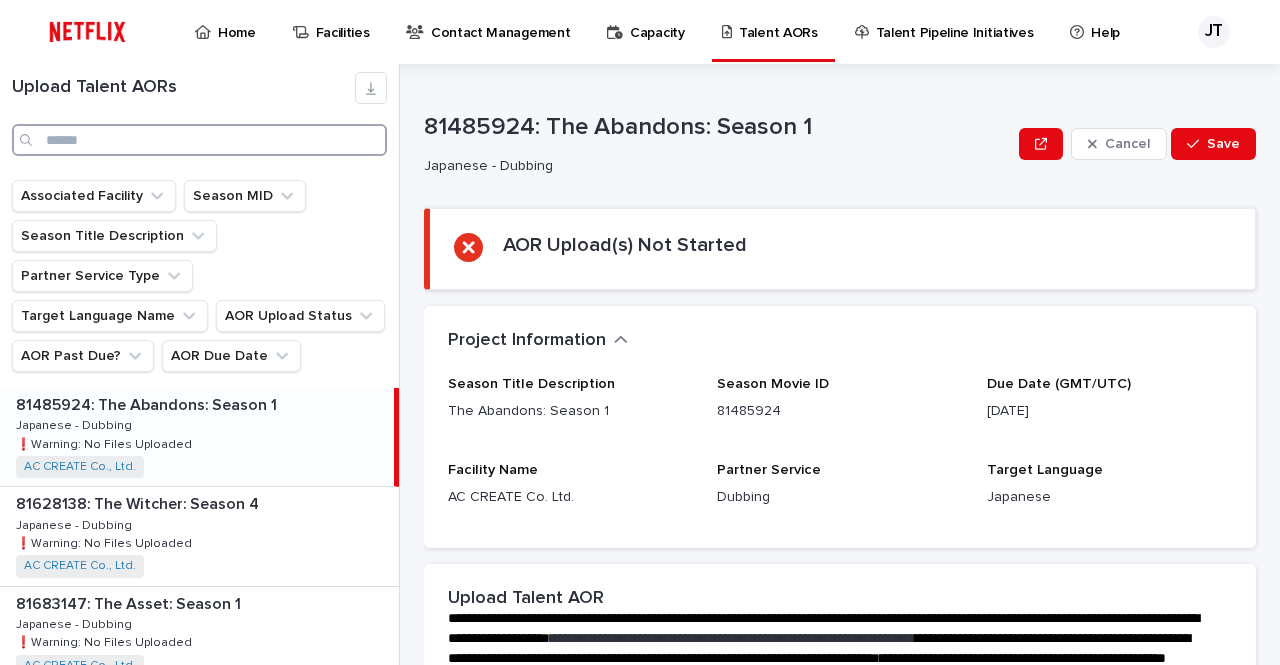 click at bounding box center [199, 140] 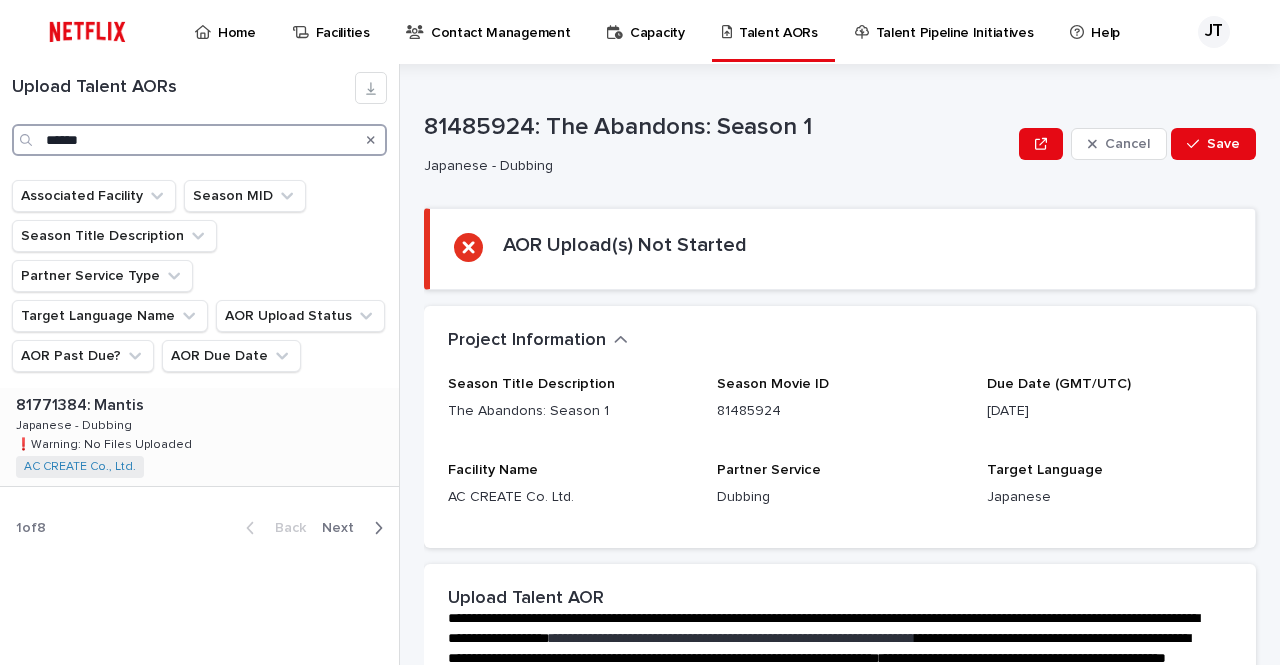 type on "******" 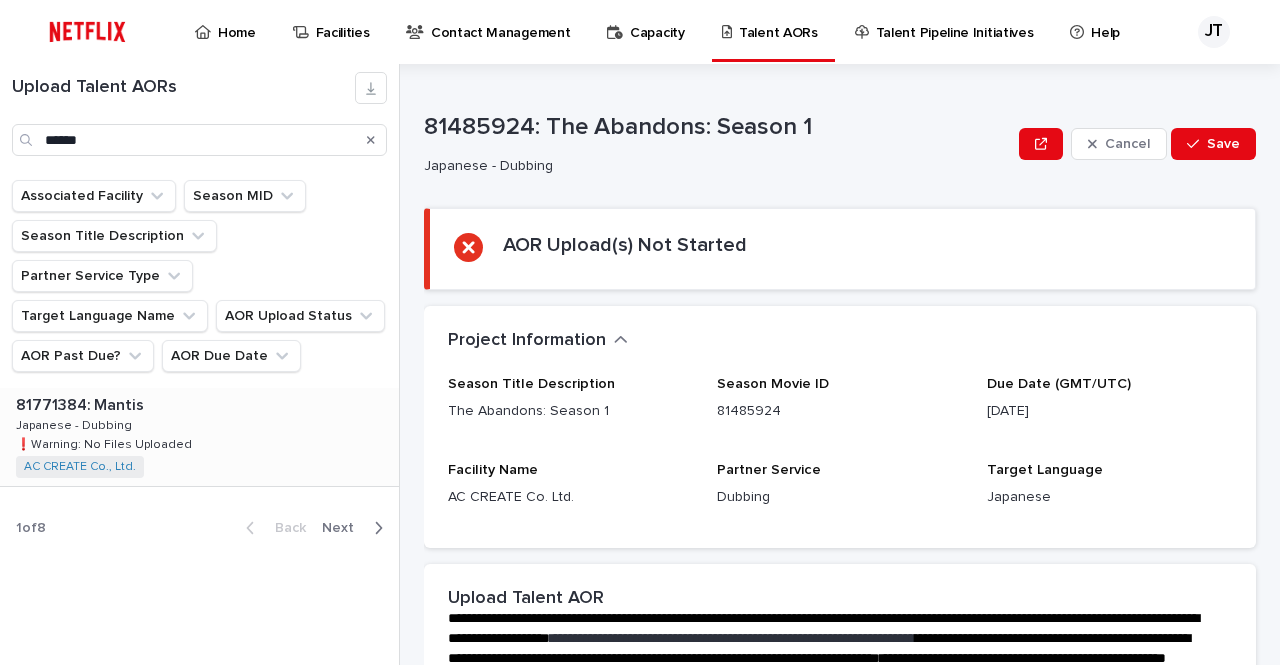 click on "81771384: Mantis 81771384: Mantis   Japanese - Dubbing Japanese - Dubbing   ❗️Warning: No Files Uploaded ❗️Warning: No Files Uploaded   AC CREATE Co., Ltd.   + 0" at bounding box center (199, 437) 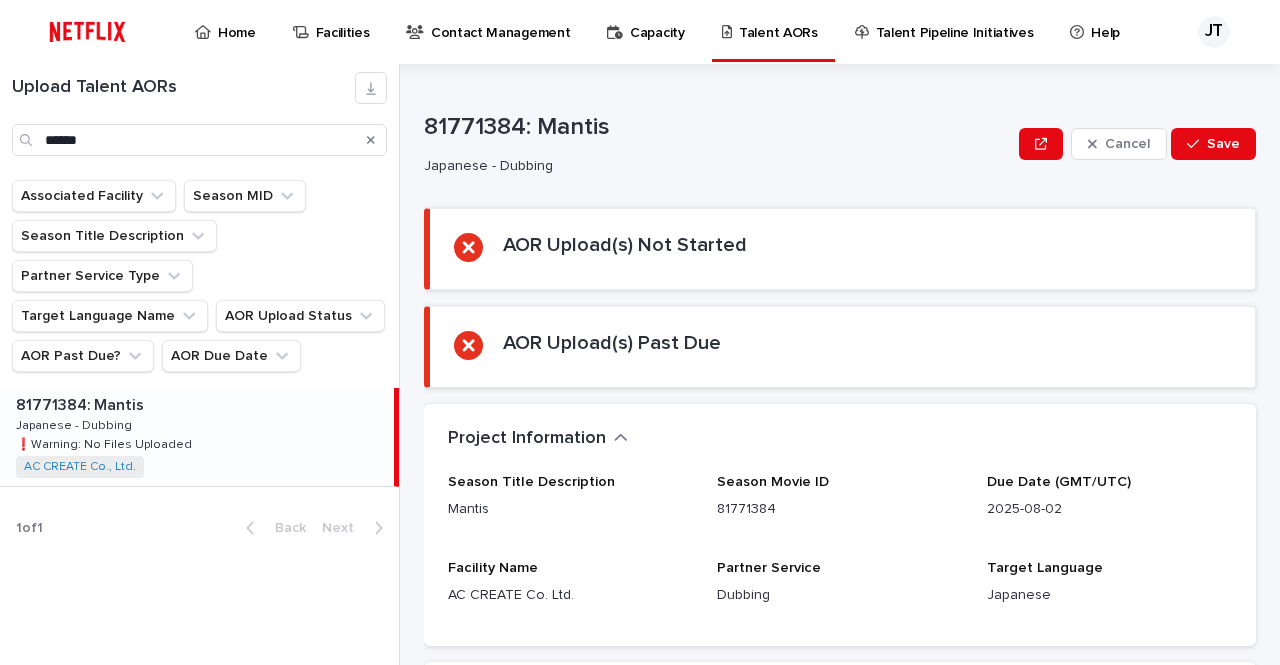 click on "81771384: Mantis 81771384: Mantis   Japanese - Dubbing Japanese - Dubbing   ❗️Warning: No Files Uploaded ❗️Warning: No Files Uploaded   AC CREATE Co., Ltd.   + 0" at bounding box center [197, 437] 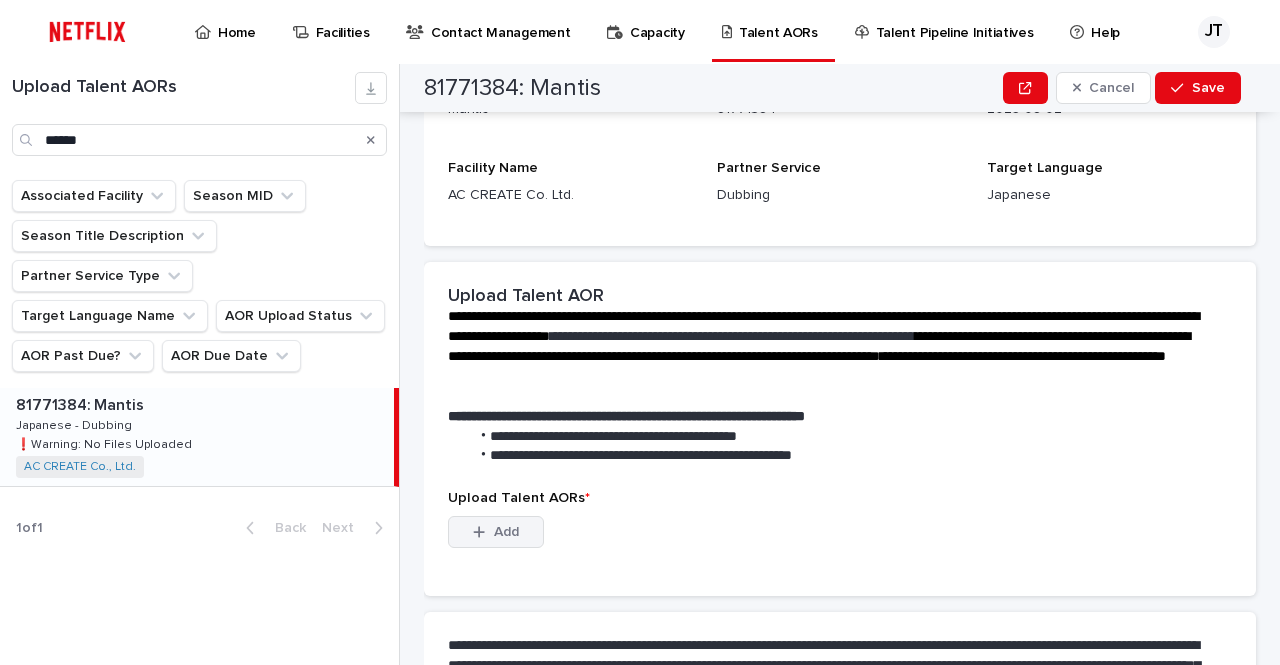 click on "Add" at bounding box center [496, 532] 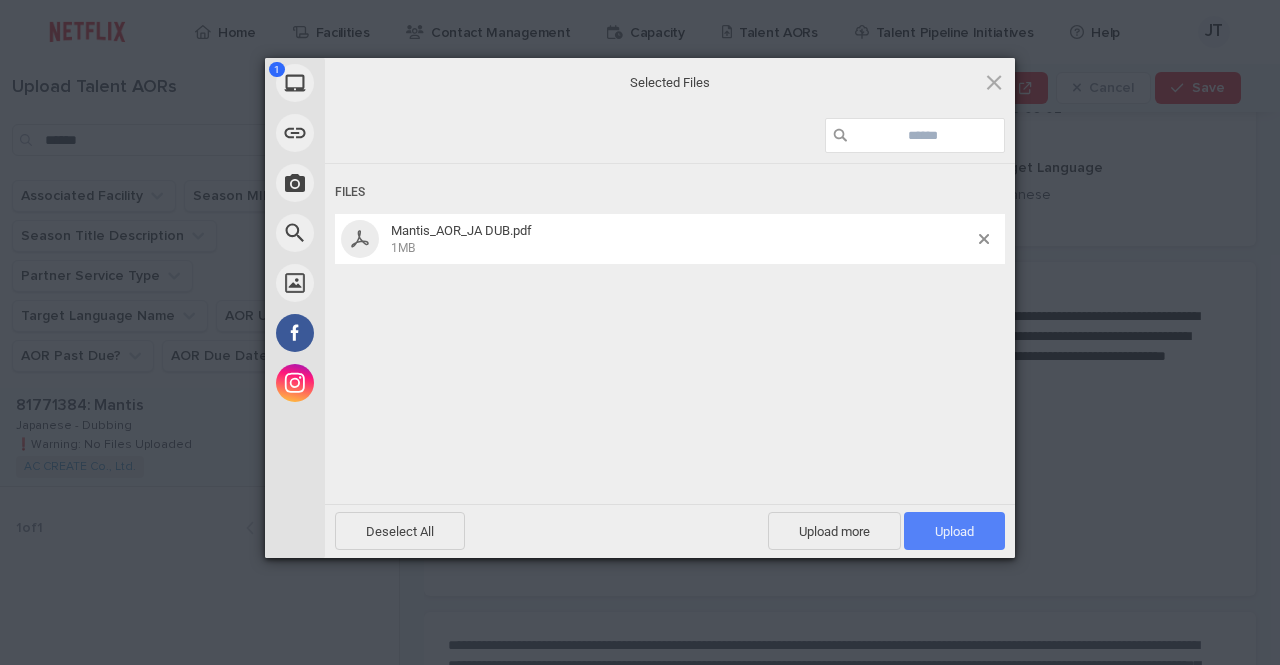 click on "Upload
1" at bounding box center (954, 531) 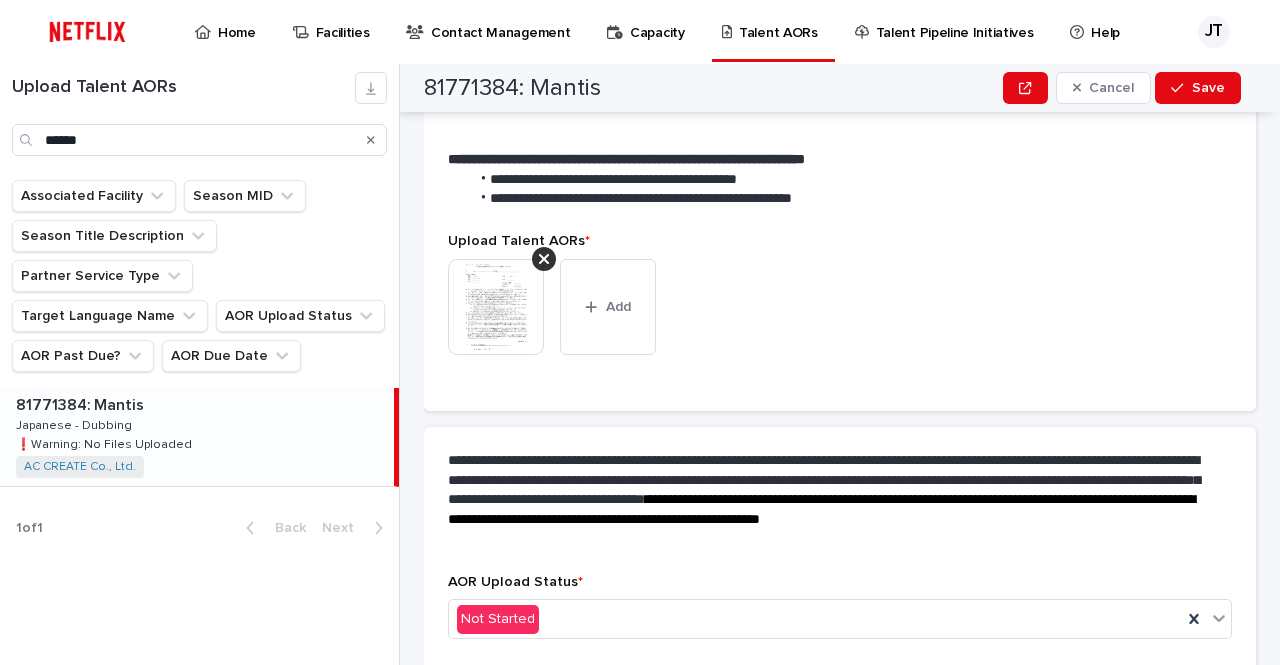 scroll, scrollTop: 644, scrollLeft: 0, axis: vertical 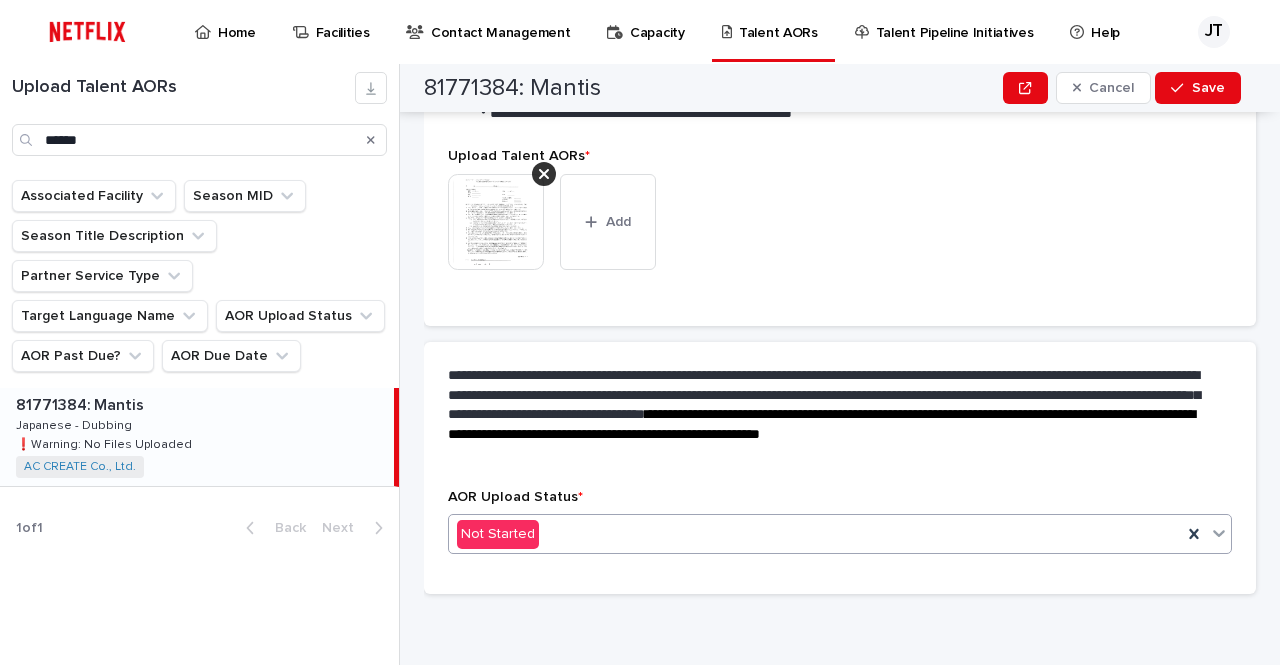 click on "Not Started" at bounding box center [815, 534] 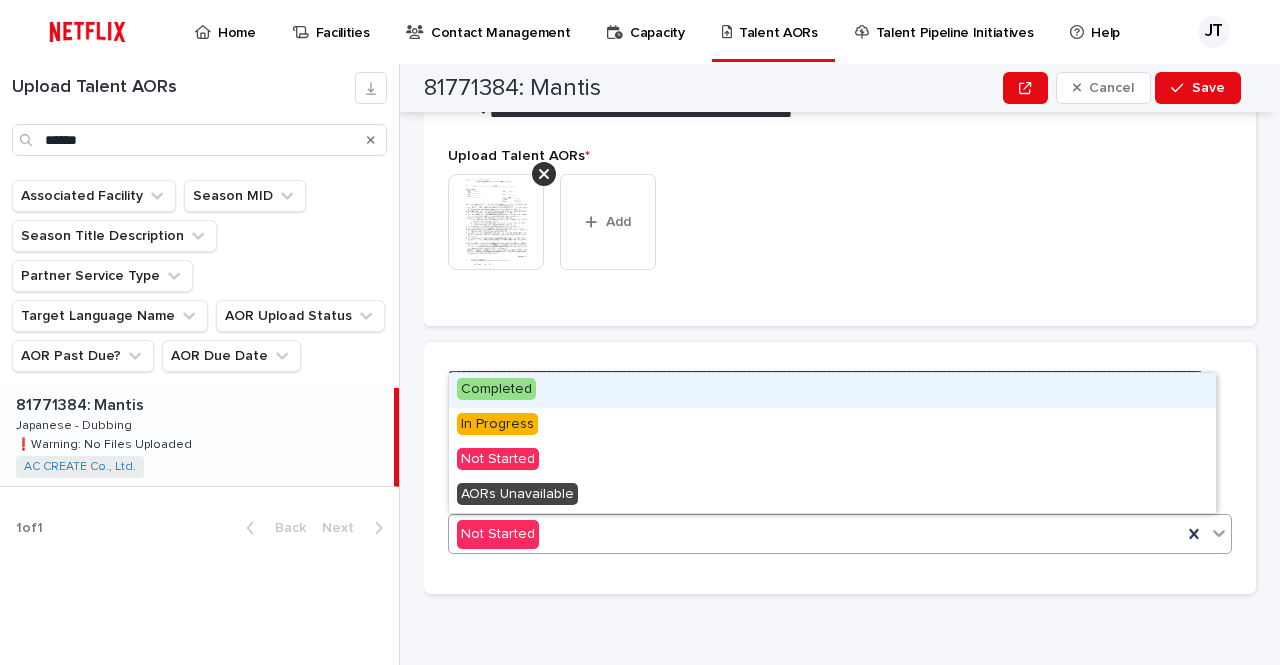 click on "Completed" at bounding box center [832, 390] 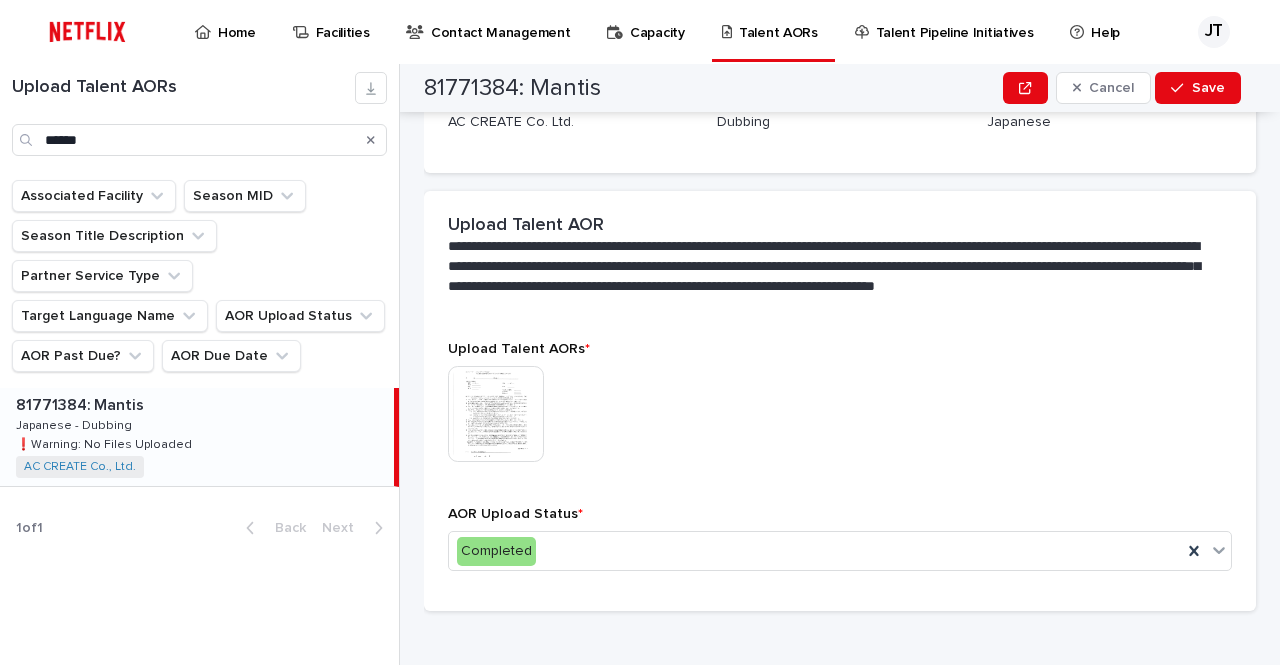 scroll, scrollTop: 504, scrollLeft: 0, axis: vertical 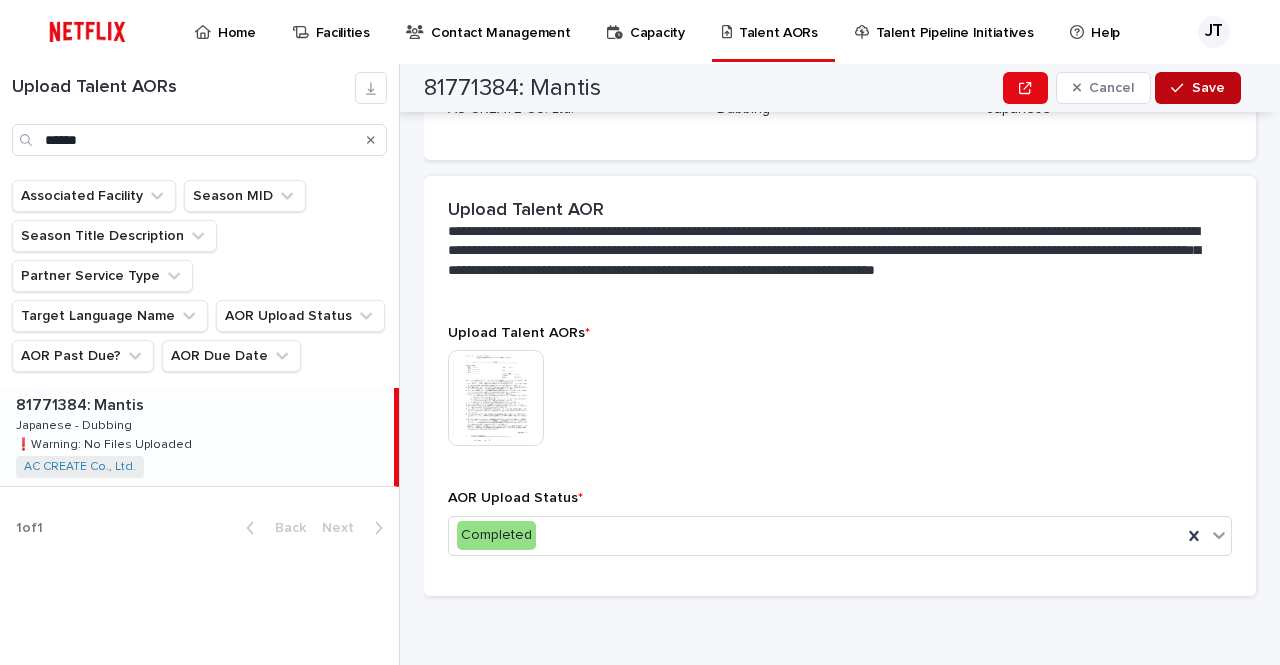click at bounding box center (1181, 88) 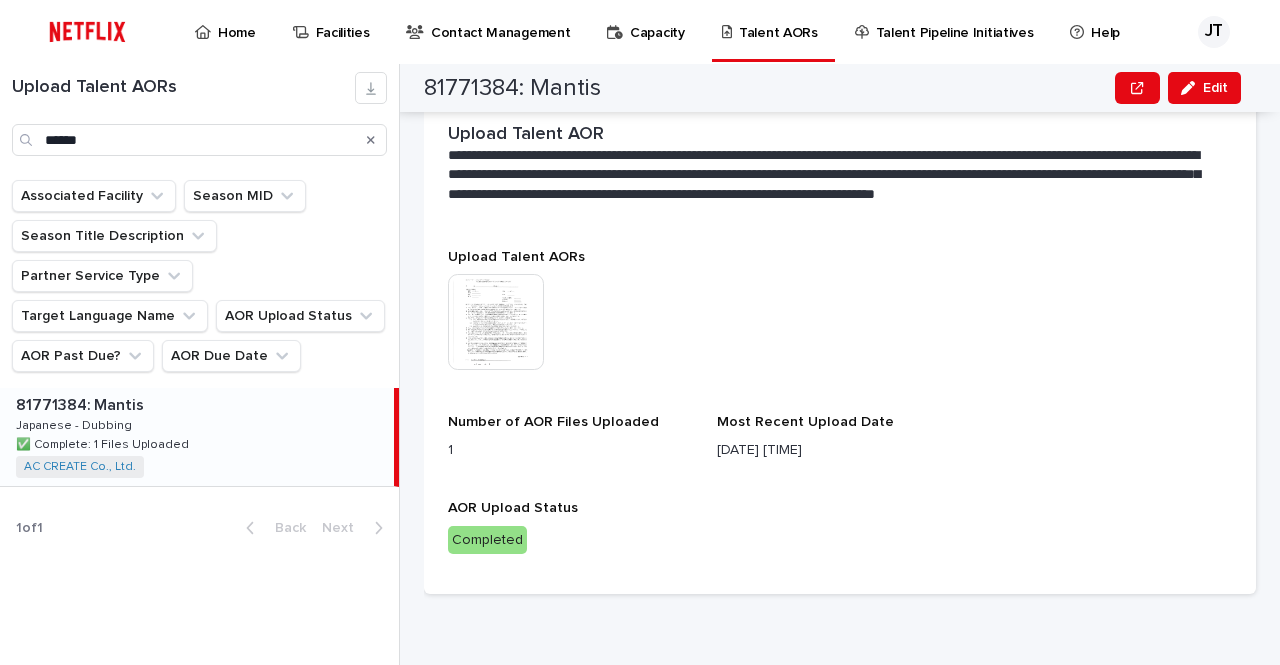 scroll, scrollTop: 0, scrollLeft: 0, axis: both 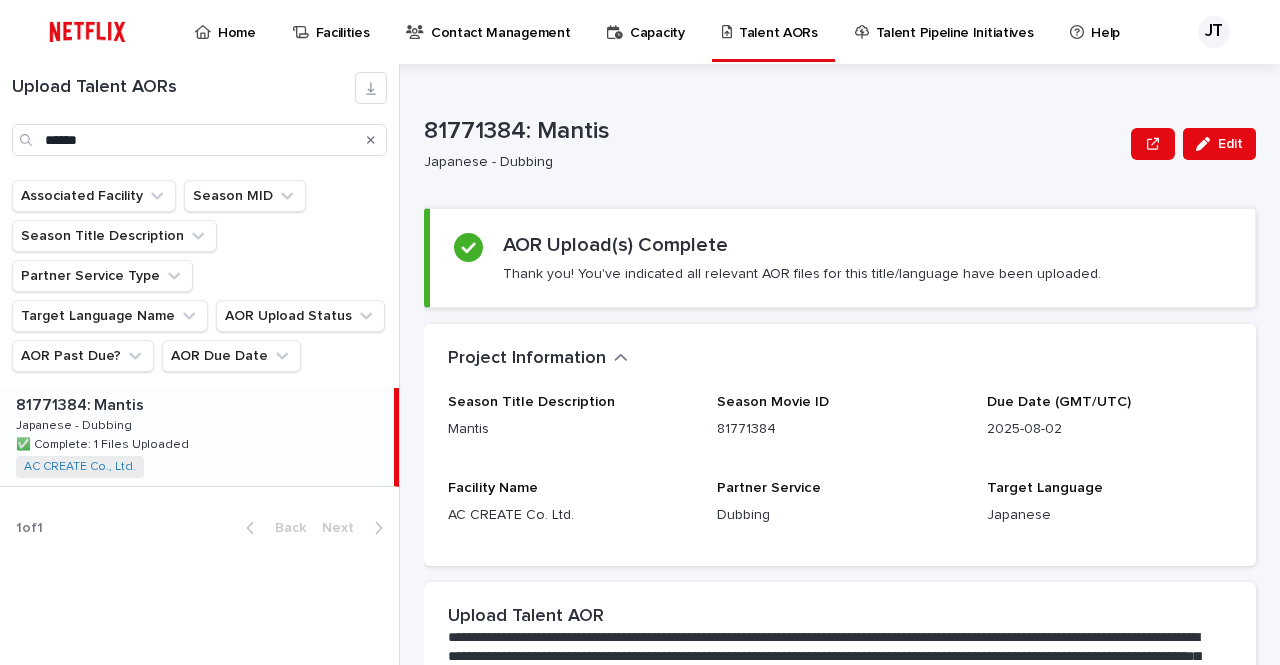 click at bounding box center (87, 32) 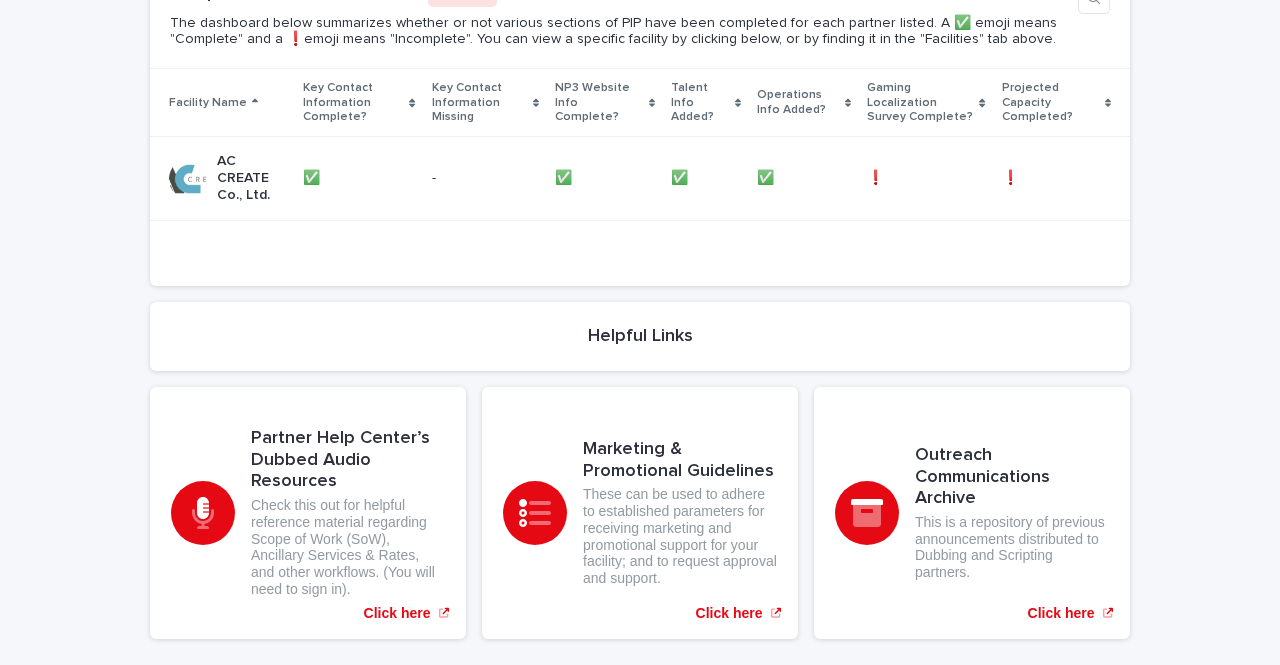 scroll, scrollTop: 1093, scrollLeft: 0, axis: vertical 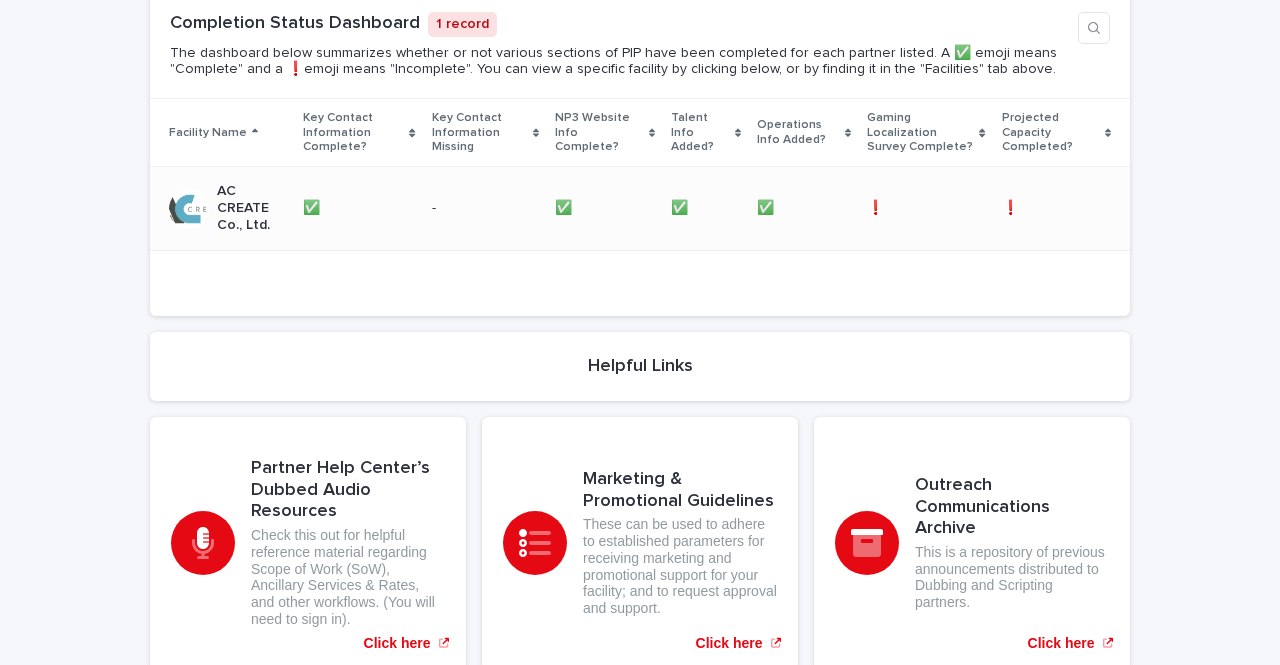 click on "❗️ ❗️" at bounding box center [1056, 208] 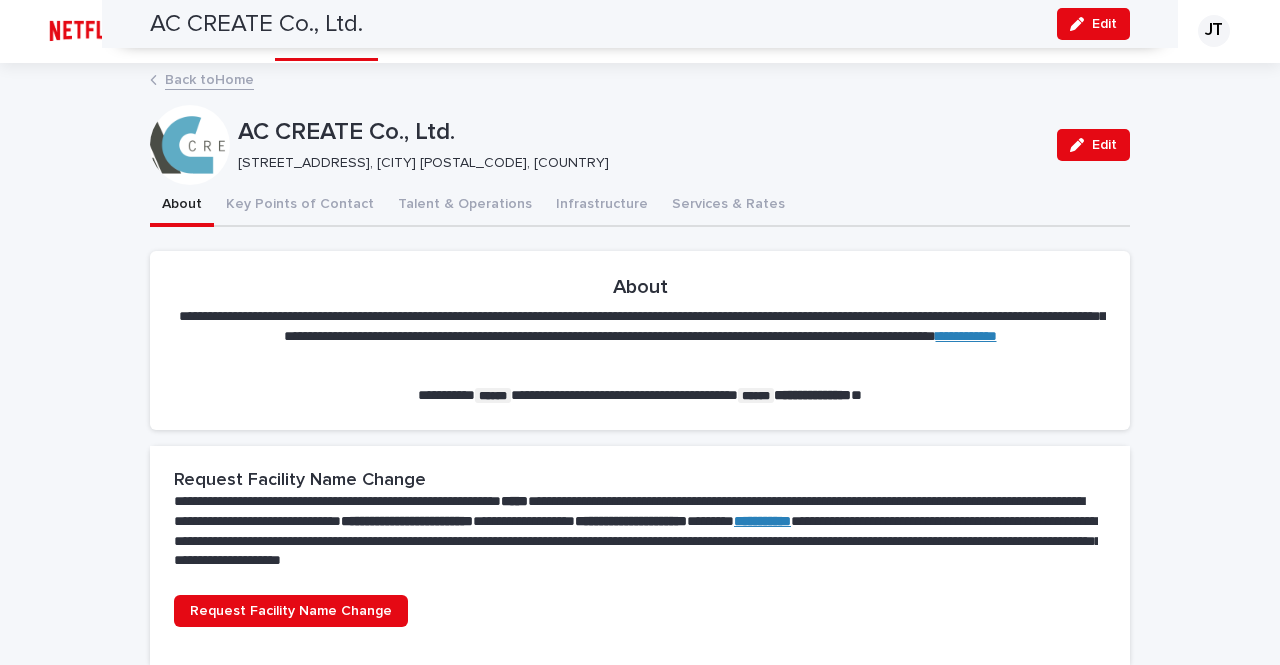 scroll, scrollTop: 0, scrollLeft: 0, axis: both 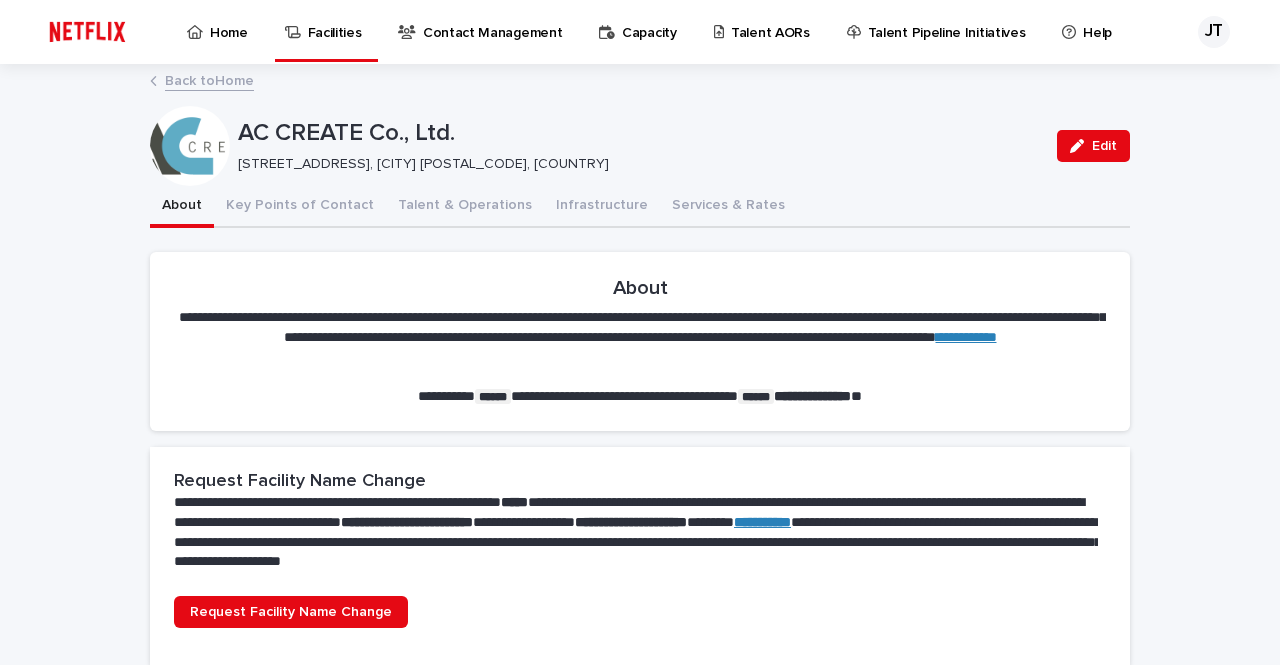 click on "Capacity" at bounding box center (649, 21) 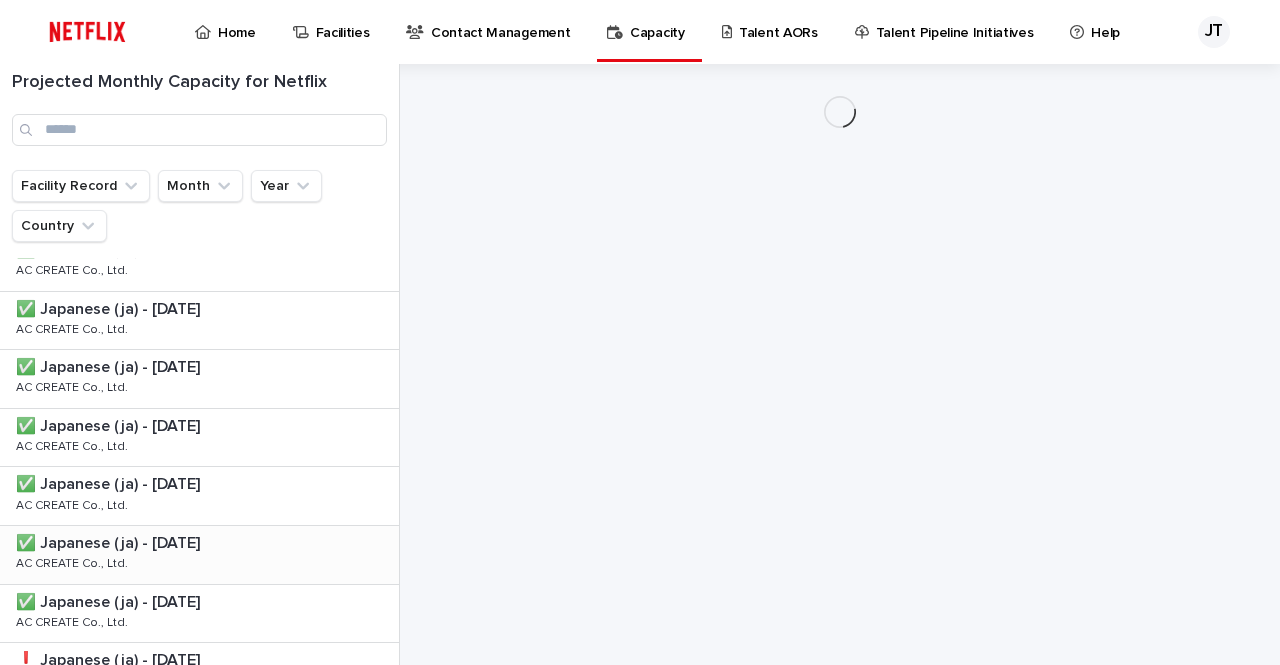scroll, scrollTop: 407, scrollLeft: 0, axis: vertical 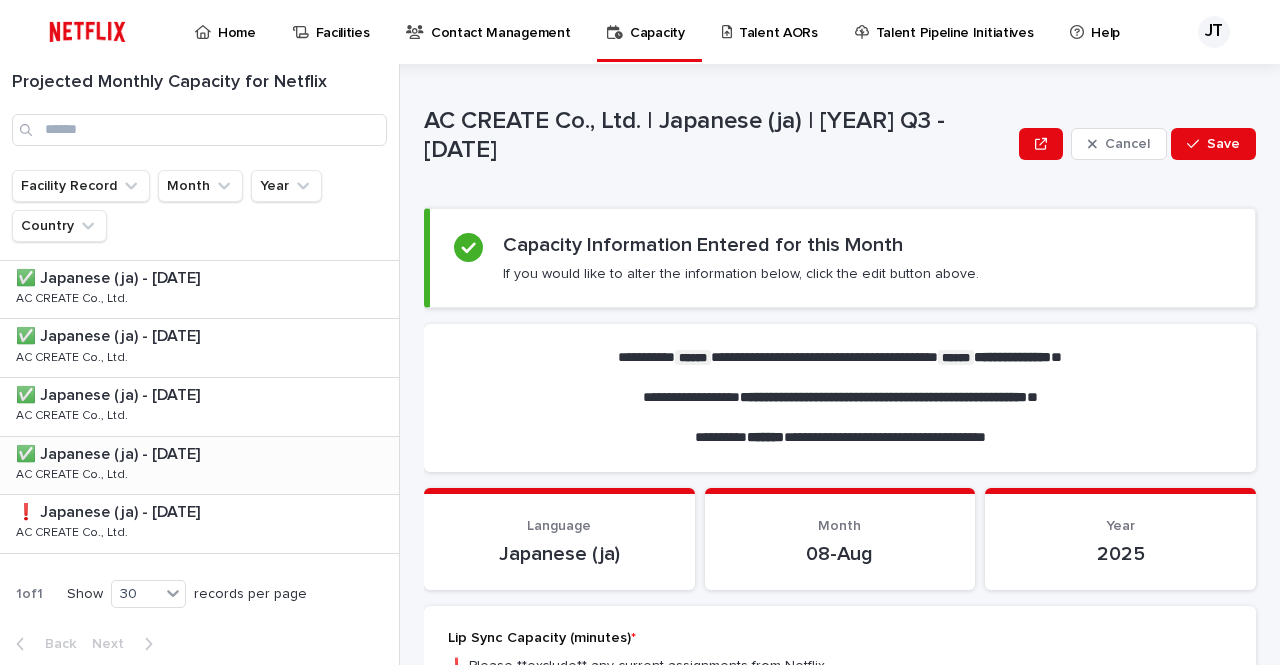 click on "✅ Japanese (ja) - [DATE]" at bounding box center [110, 452] 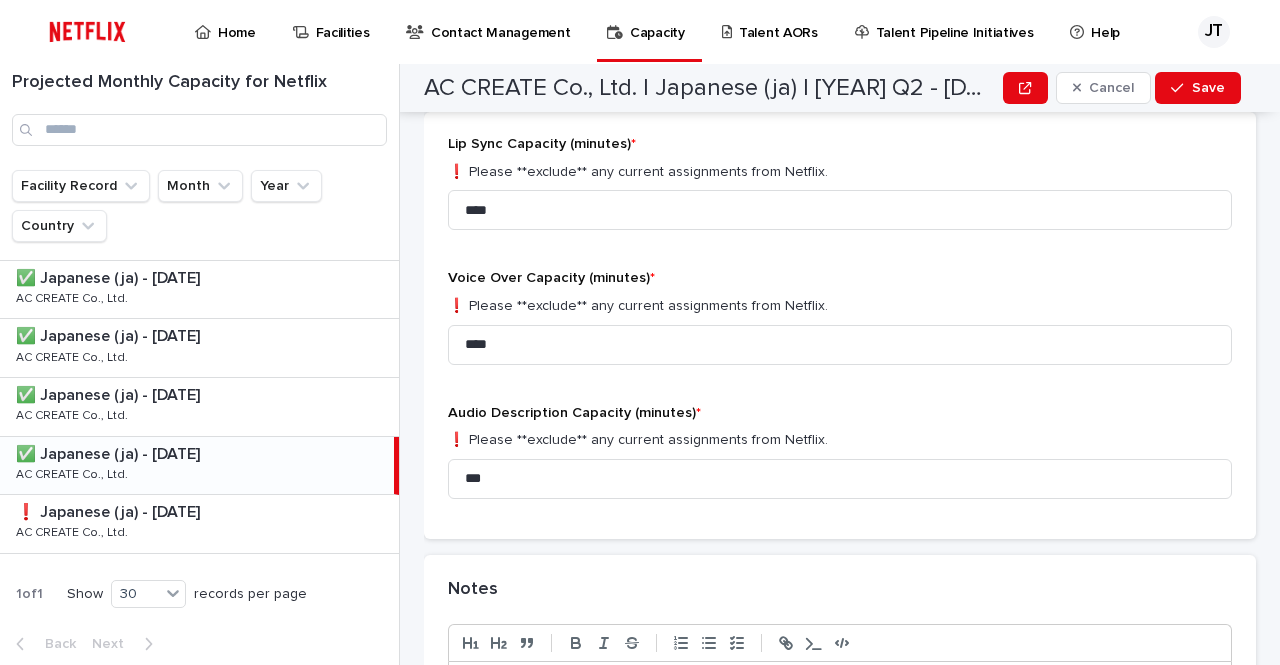scroll, scrollTop: 500, scrollLeft: 0, axis: vertical 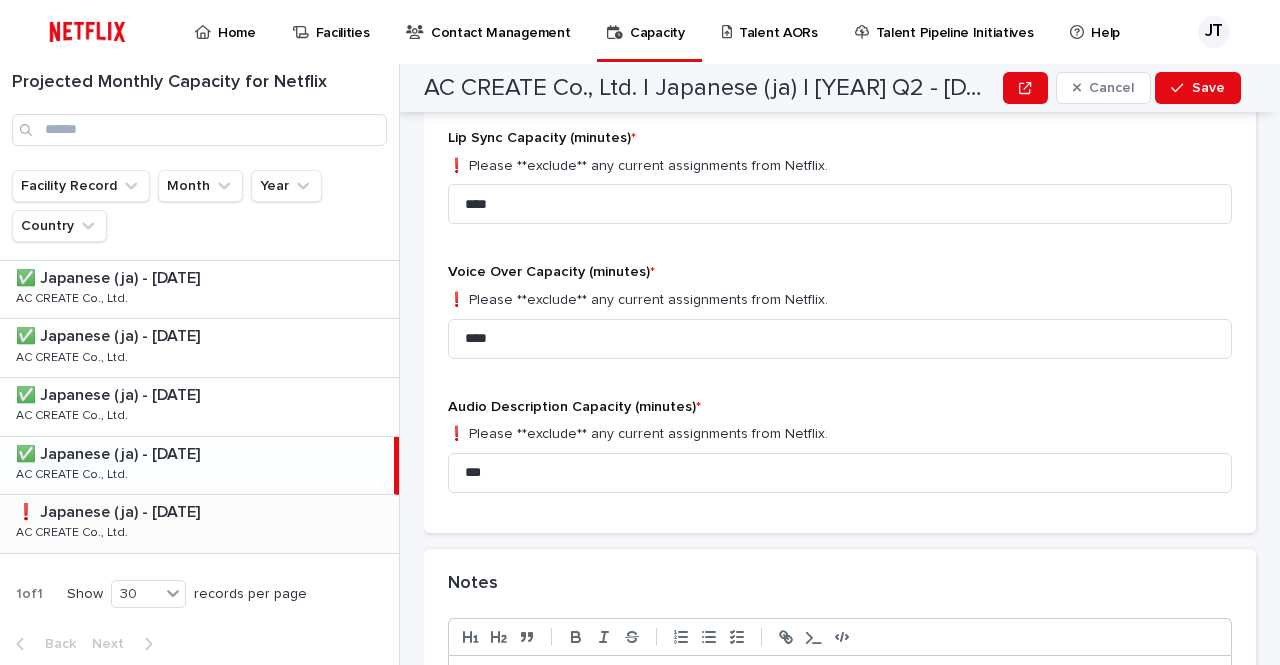 click on "❗️ Japanese (ja) - [DATE]" at bounding box center [110, 510] 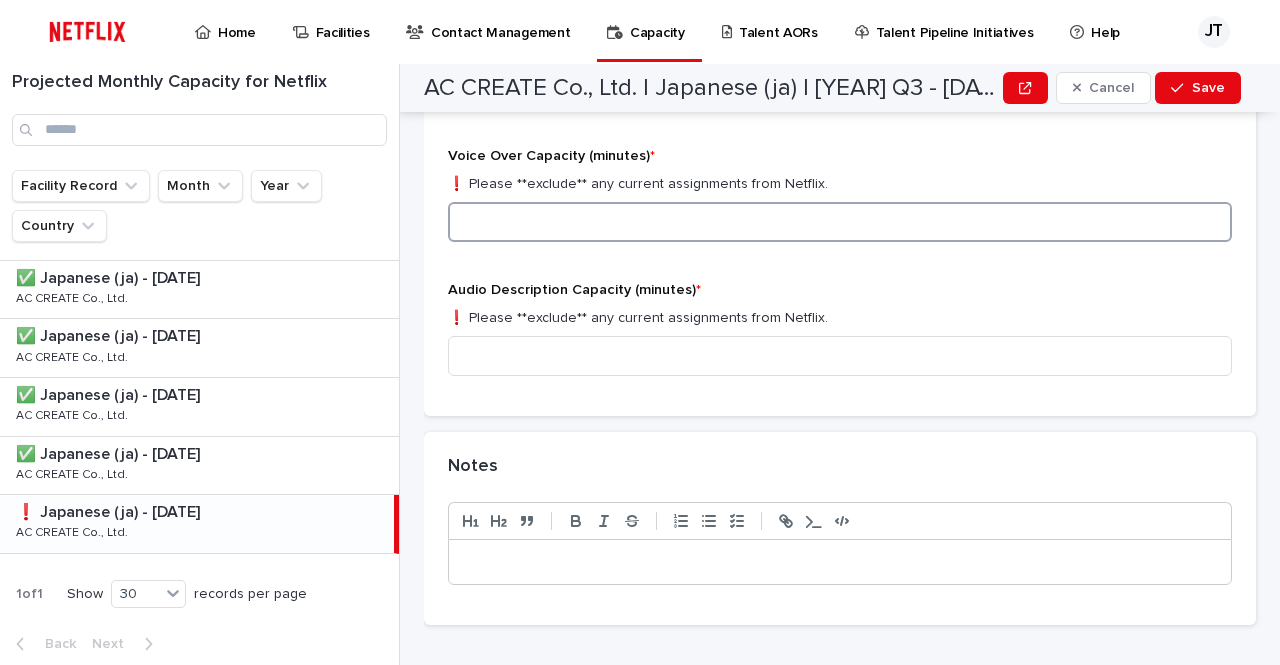 click at bounding box center [840, 222] 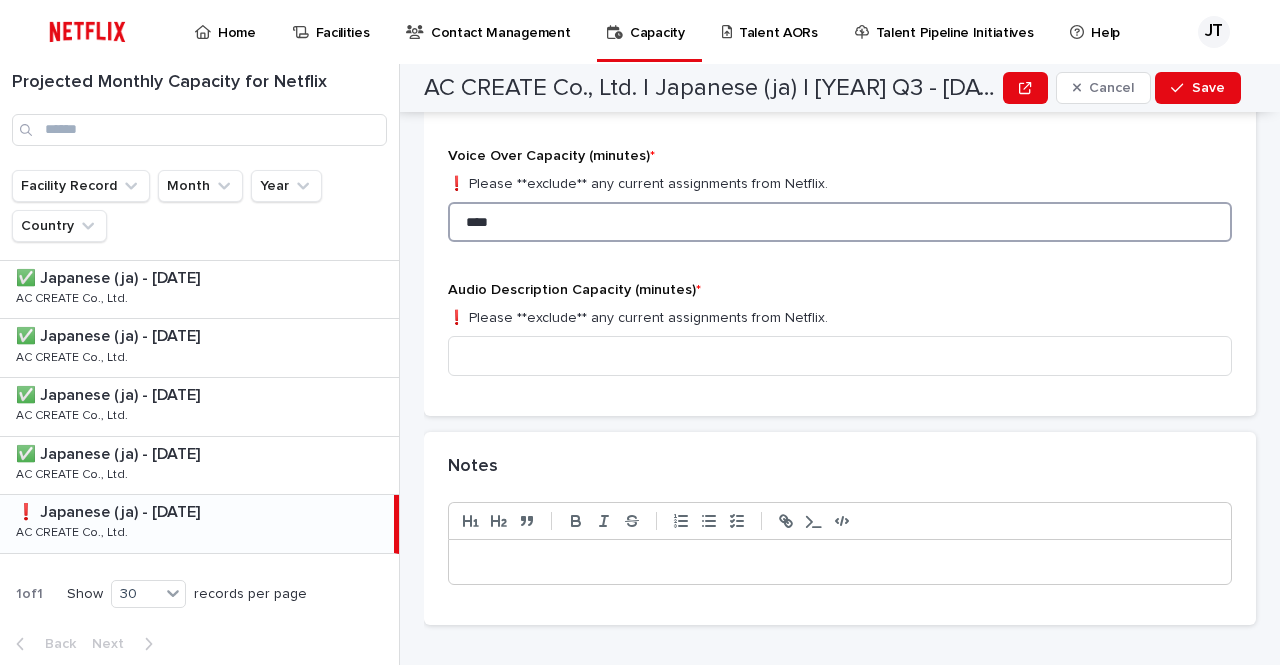 type on "****" 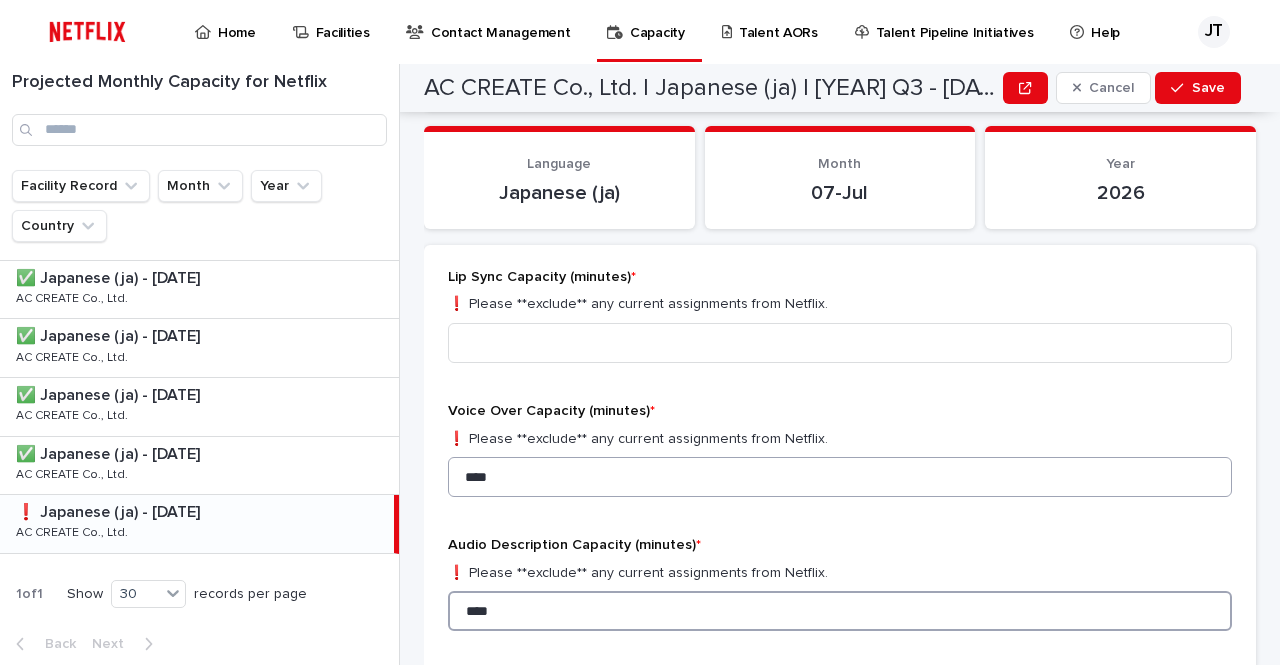 scroll, scrollTop: 200, scrollLeft: 0, axis: vertical 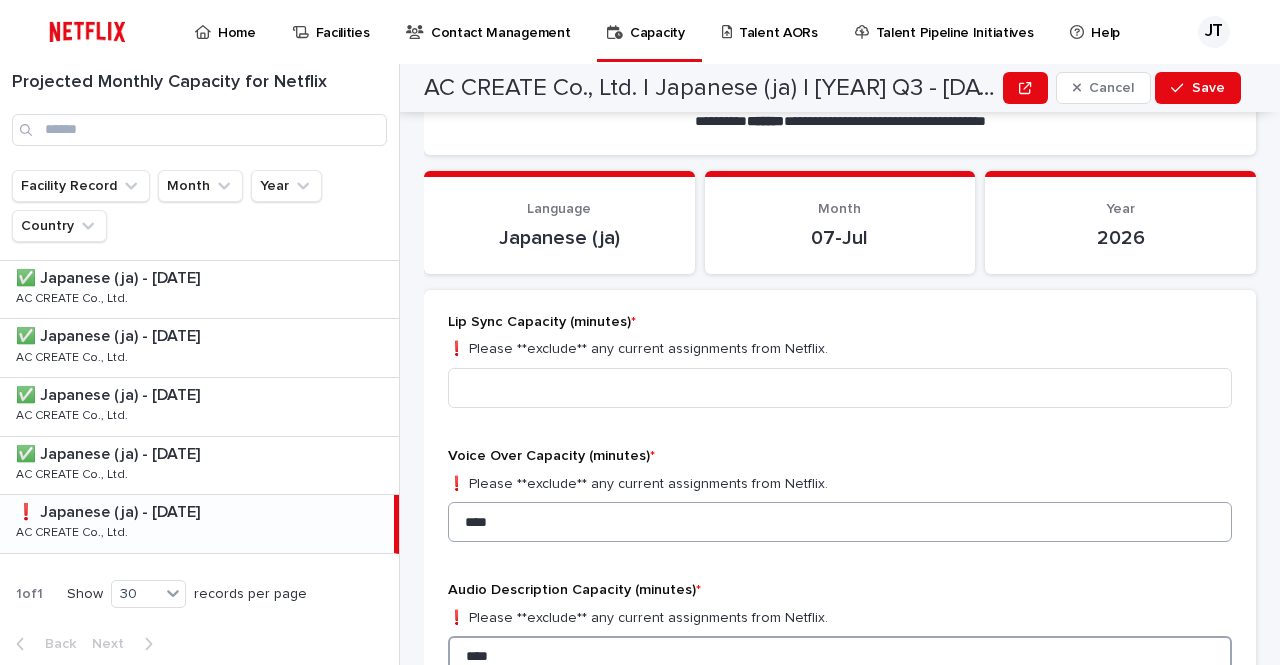 type on "****" 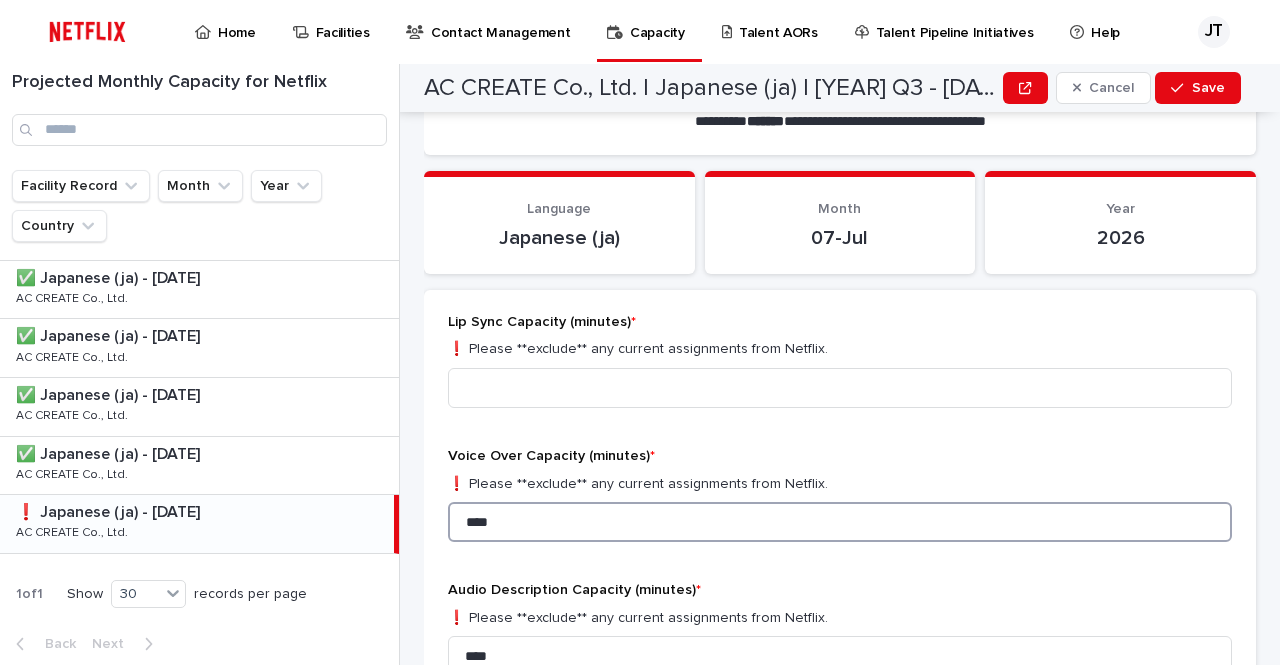 drag, startPoint x: 541, startPoint y: 521, endPoint x: 418, endPoint y: 520, distance: 123.00407 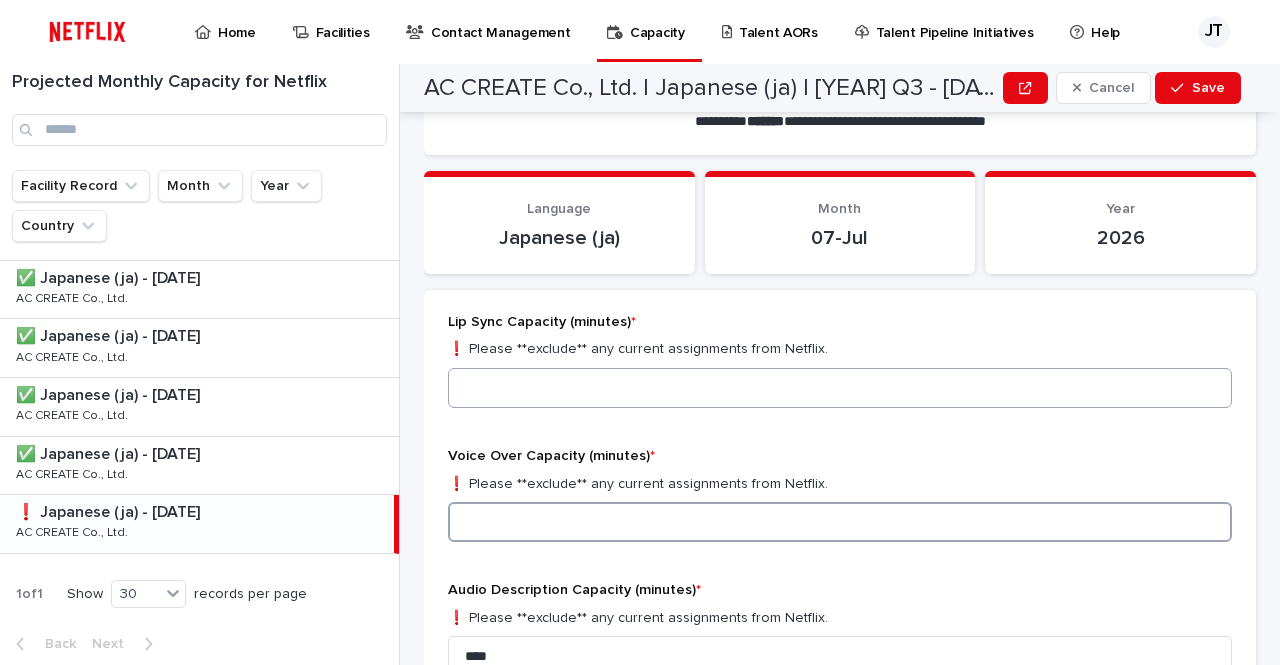 type 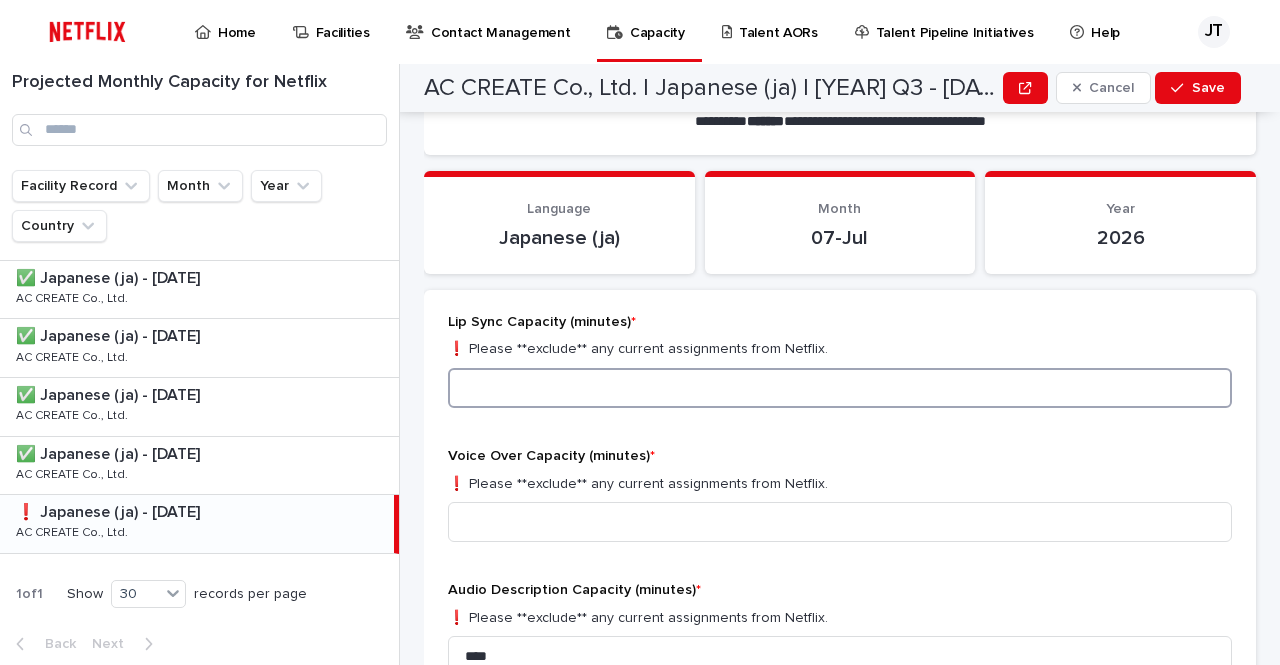 click at bounding box center (840, 388) 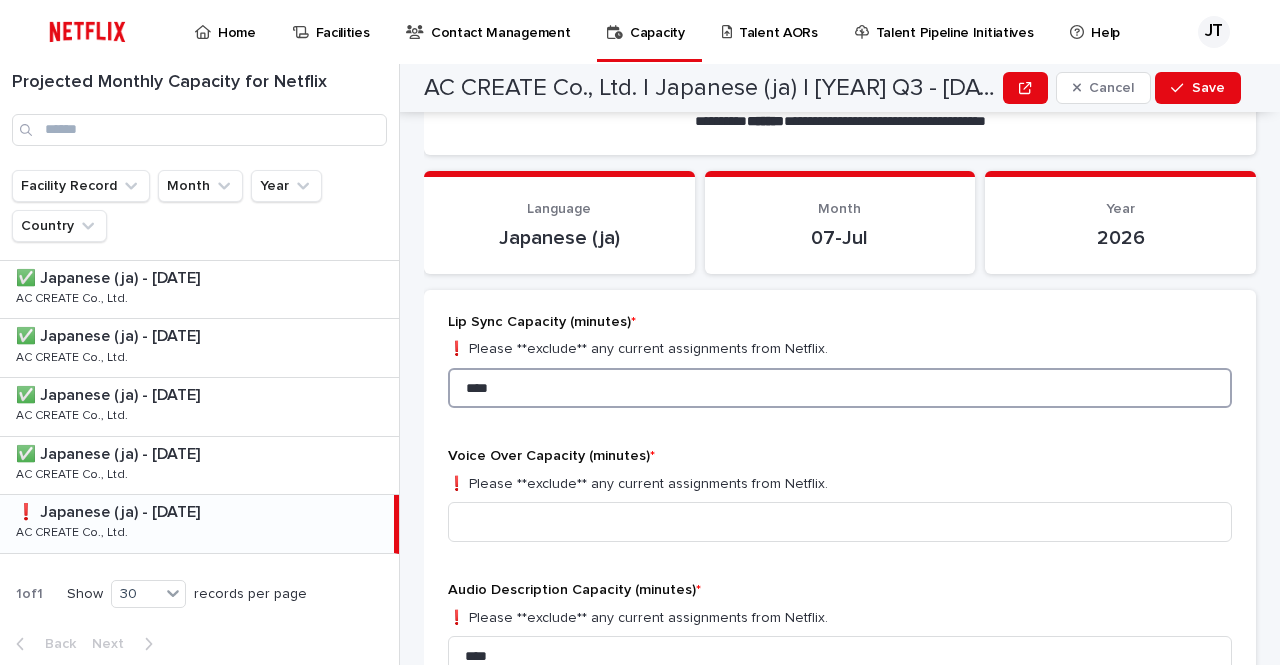 scroll, scrollTop: 300, scrollLeft: 0, axis: vertical 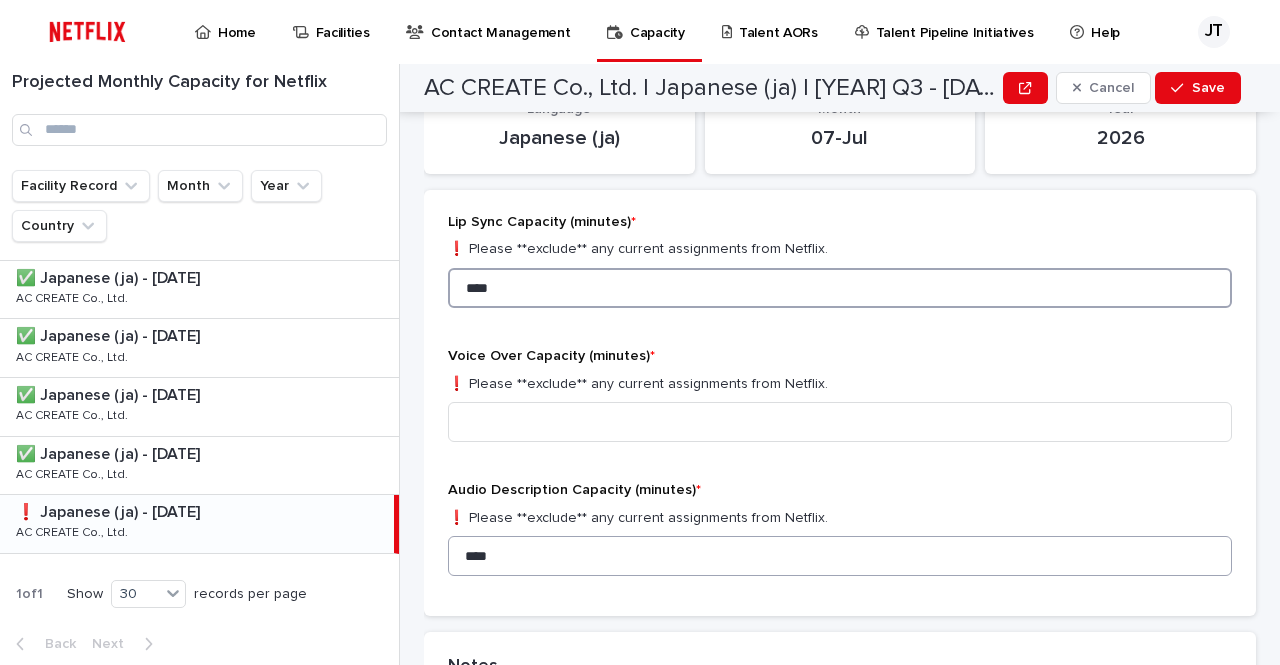 type on "****" 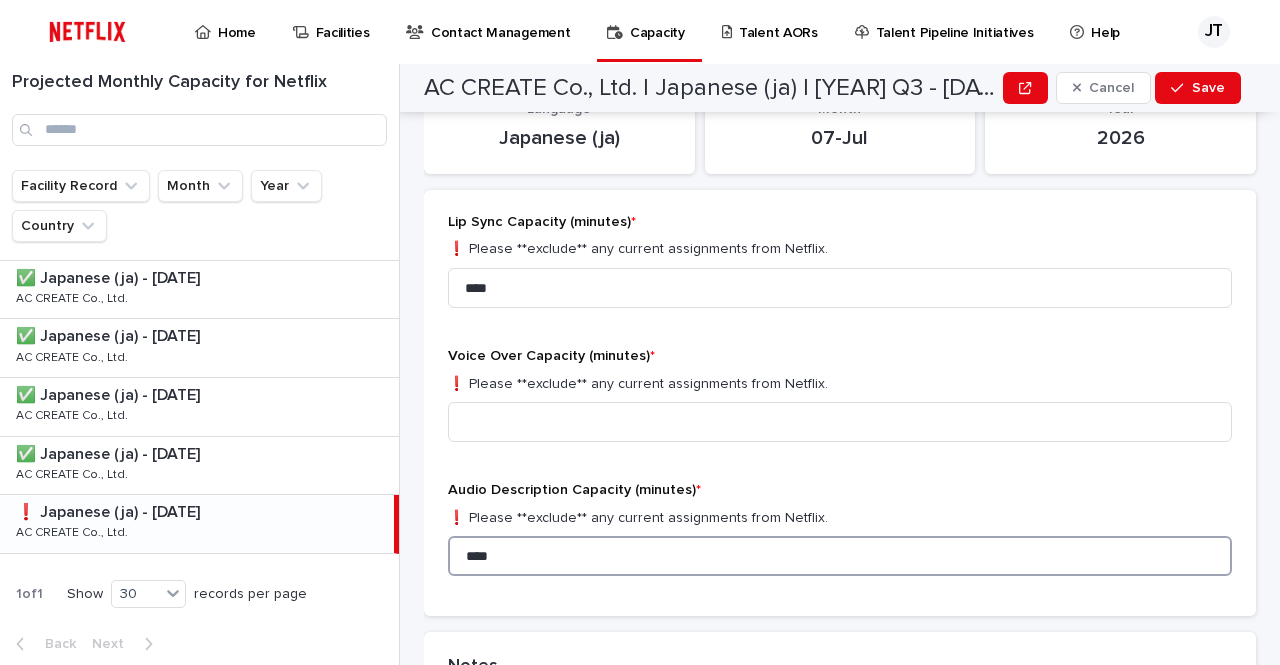 drag, startPoint x: 504, startPoint y: 564, endPoint x: 441, endPoint y: 566, distance: 63.03174 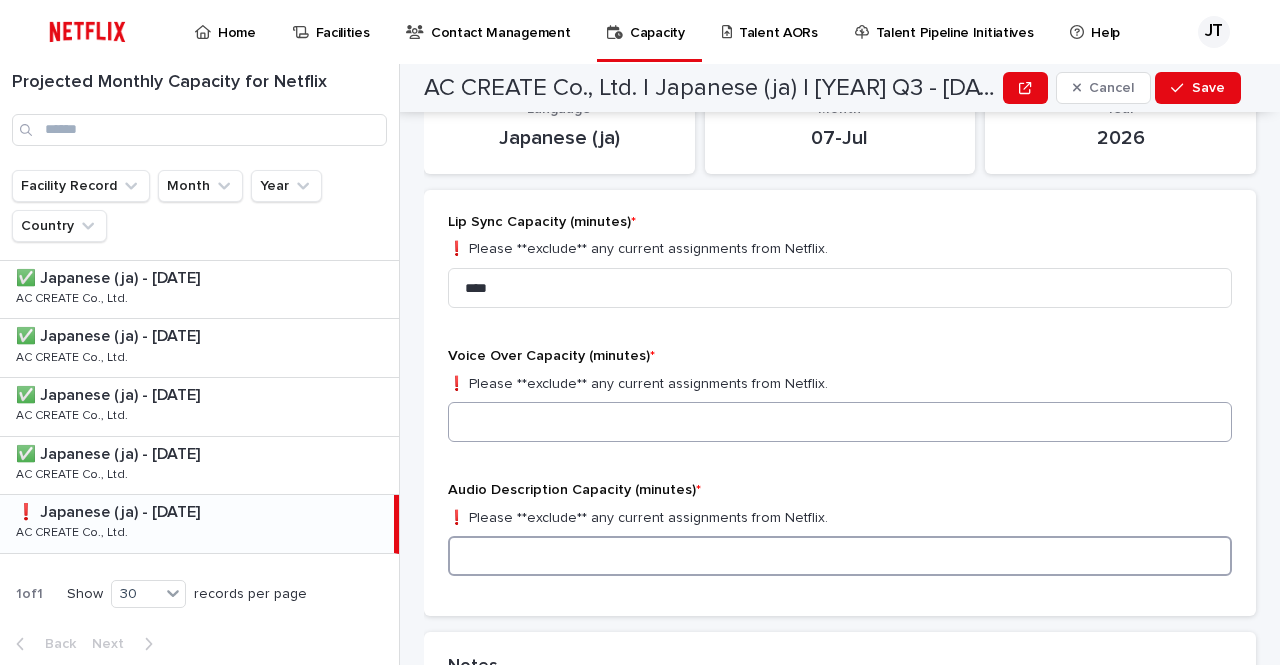 type 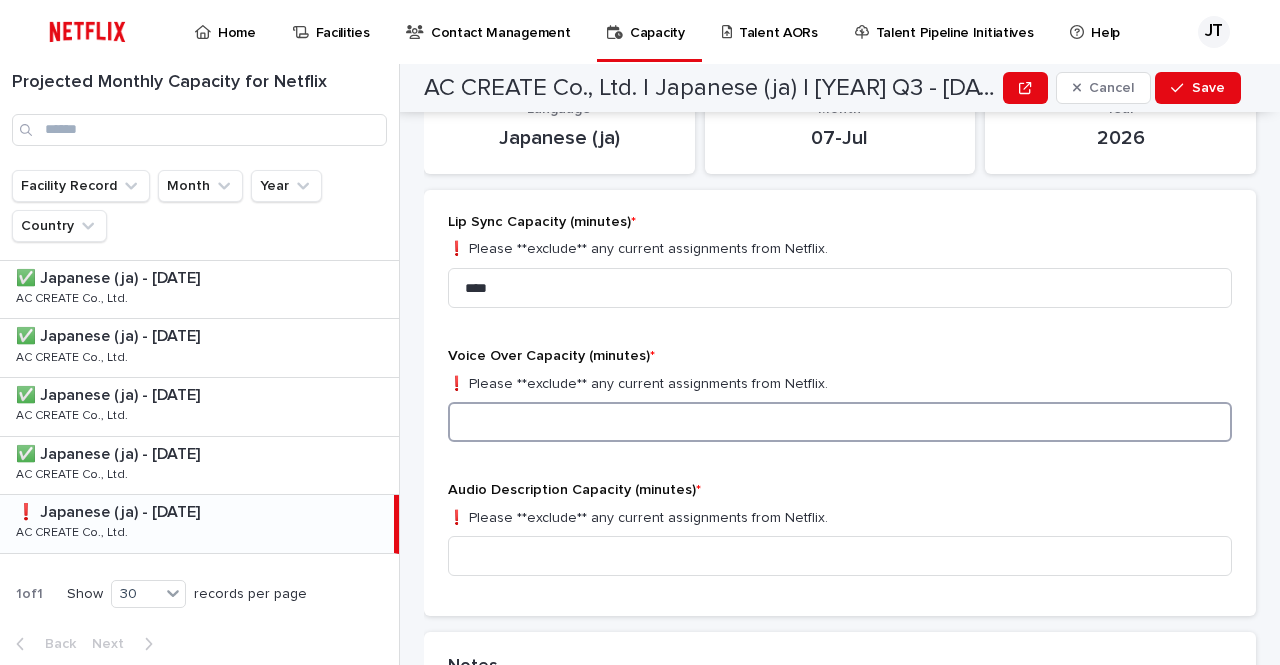 click at bounding box center [840, 422] 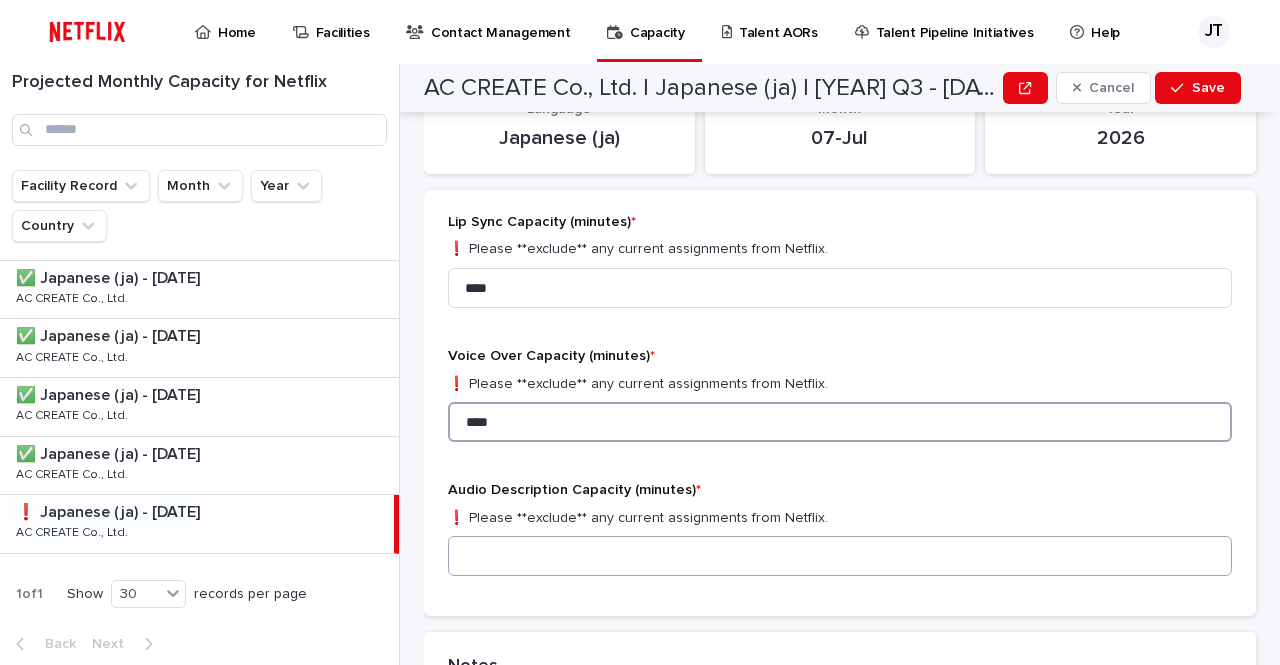 type on "****" 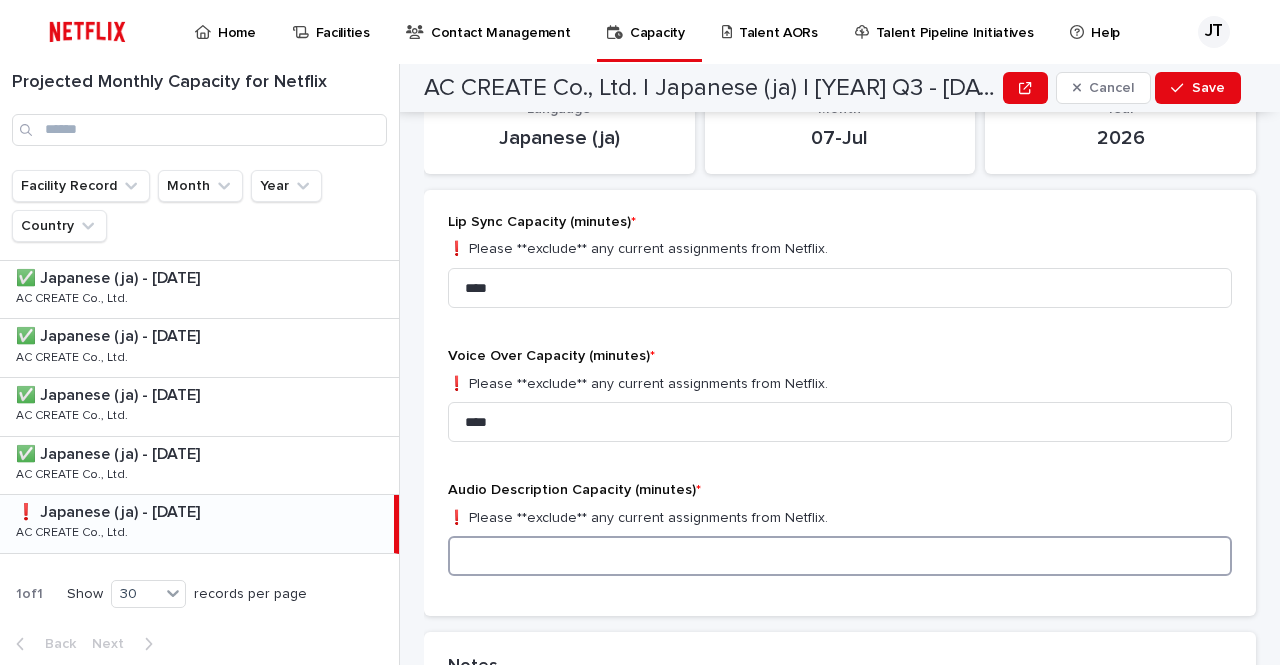click at bounding box center [840, 556] 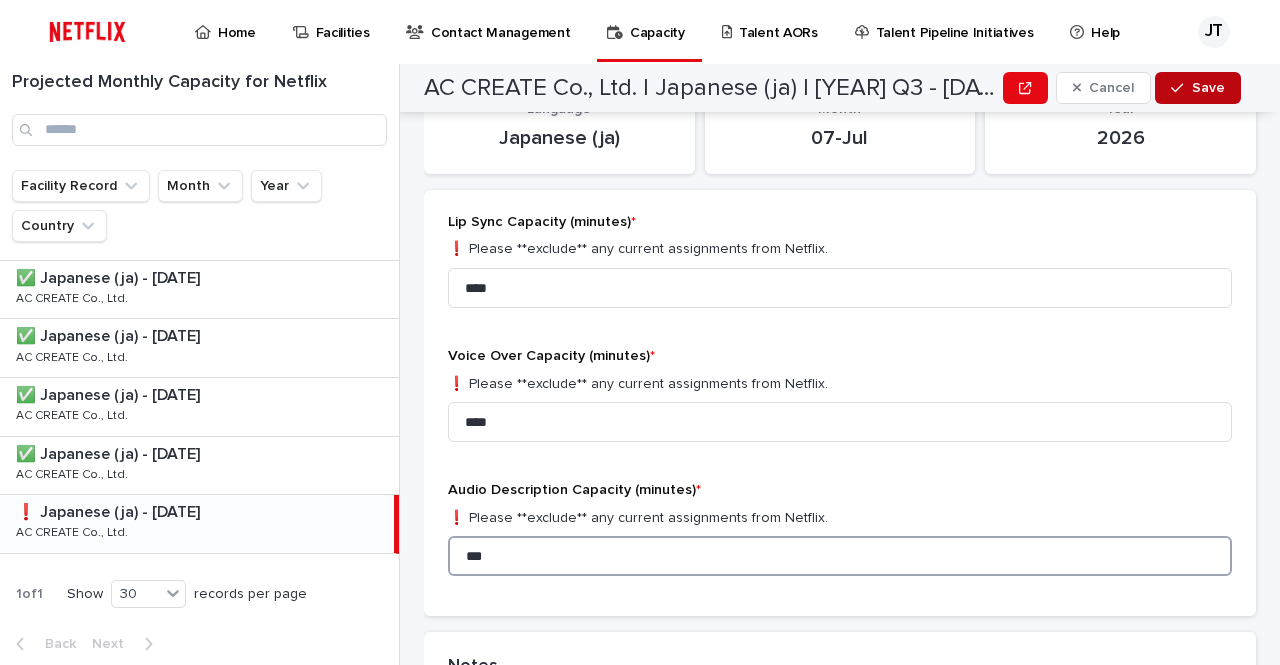 type on "***" 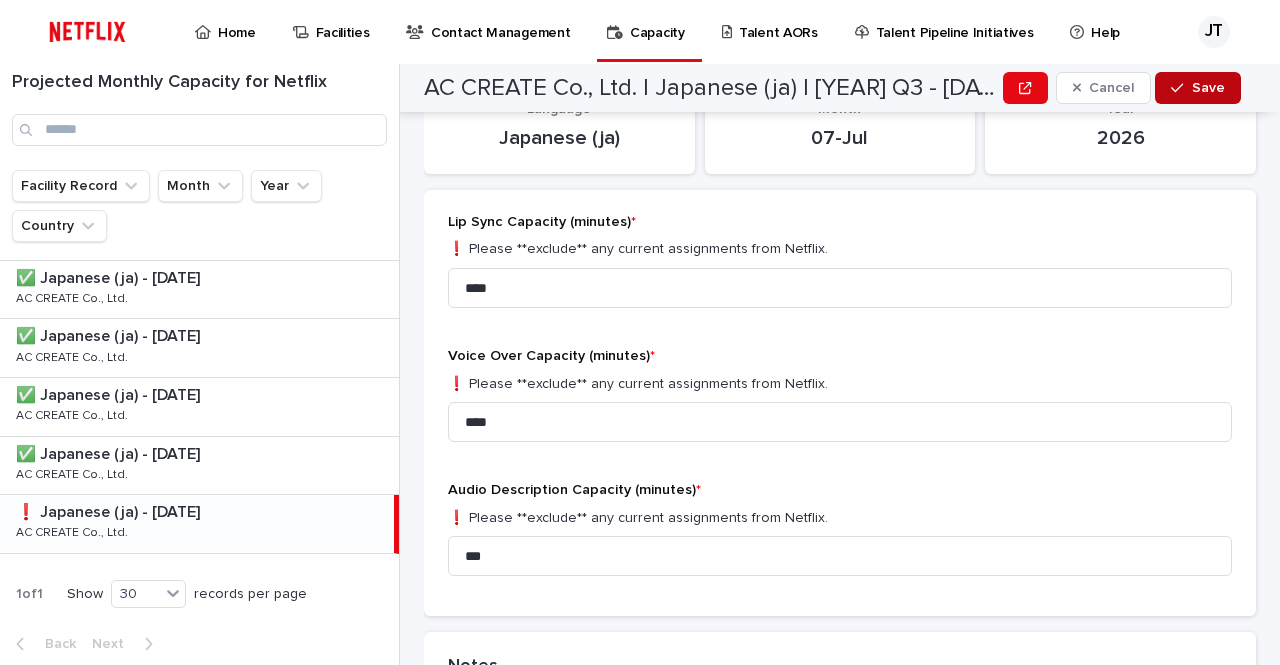 click 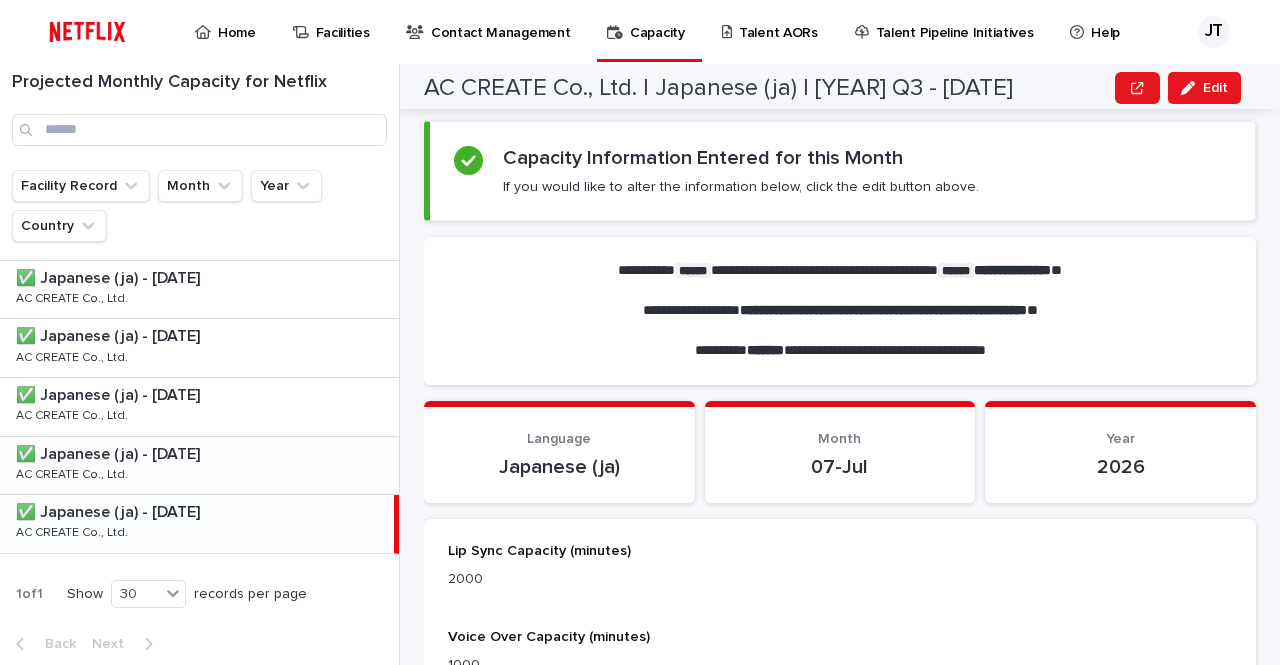 scroll, scrollTop: 0, scrollLeft: 0, axis: both 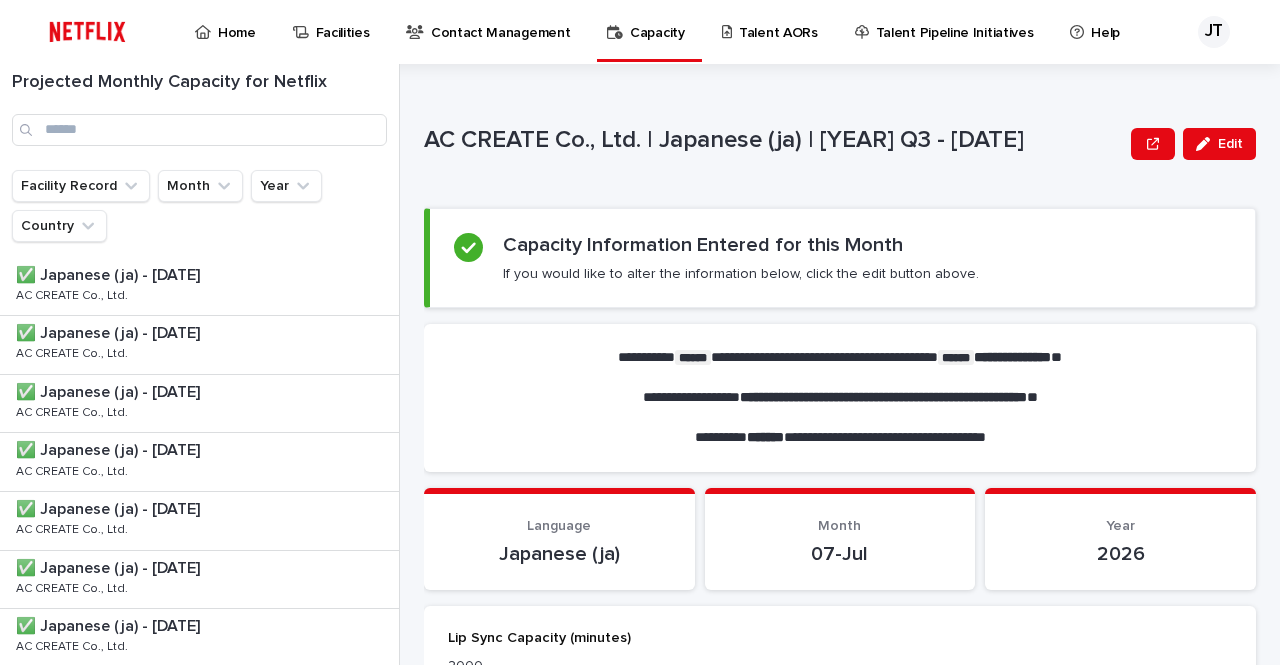 click at bounding box center (87, 32) 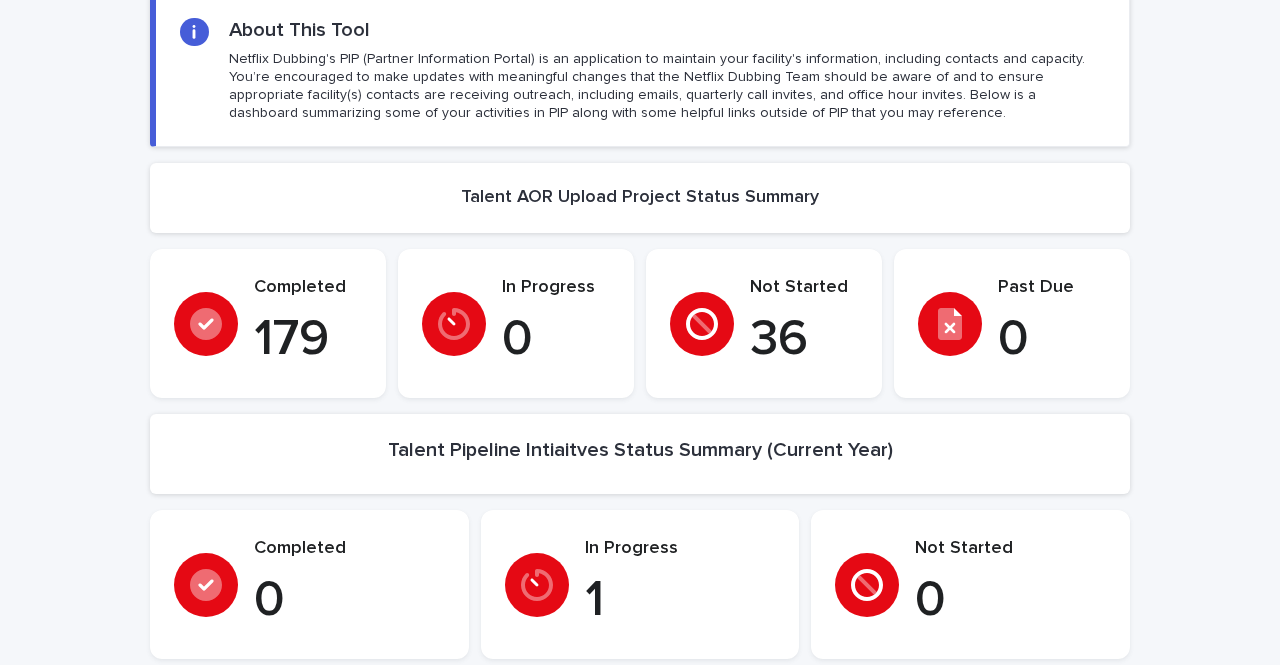 scroll, scrollTop: 0, scrollLeft: 0, axis: both 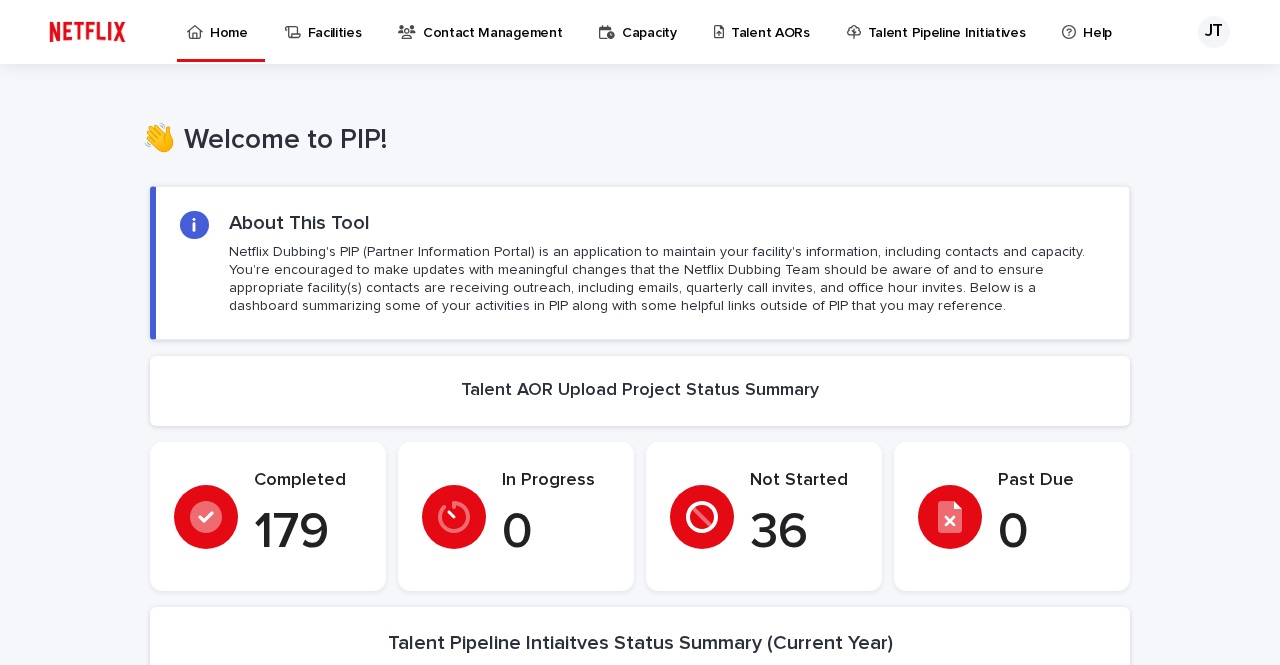 click on "Contact Management" at bounding box center (483, 31) 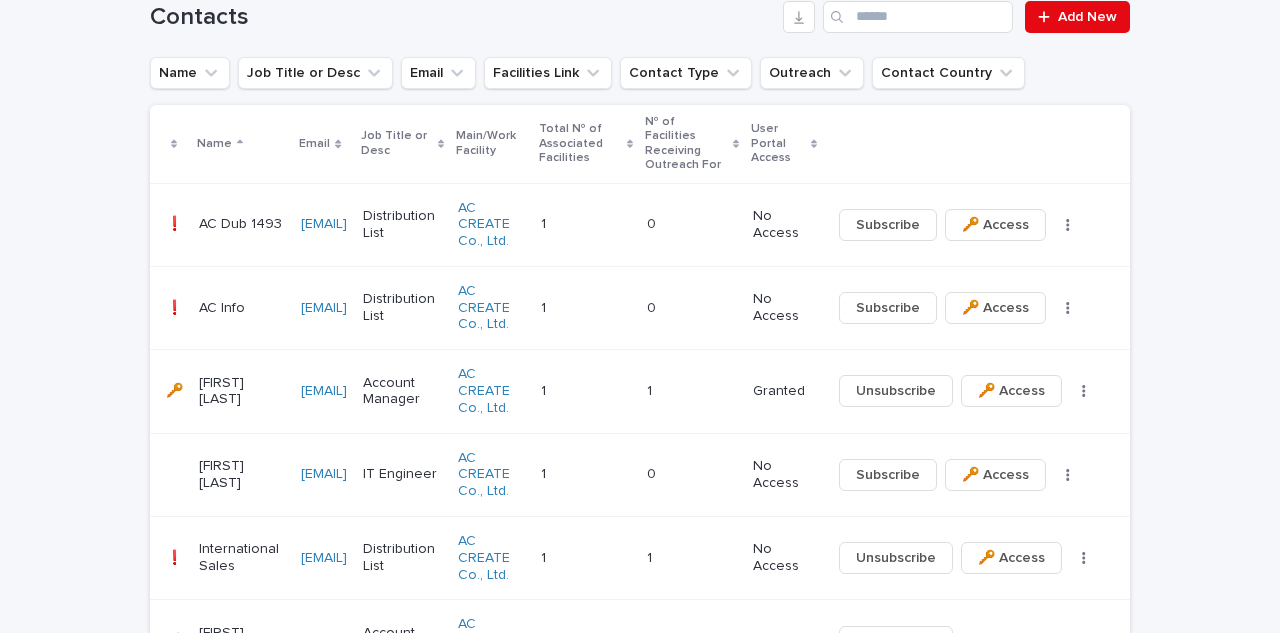 scroll, scrollTop: 477, scrollLeft: 0, axis: vertical 